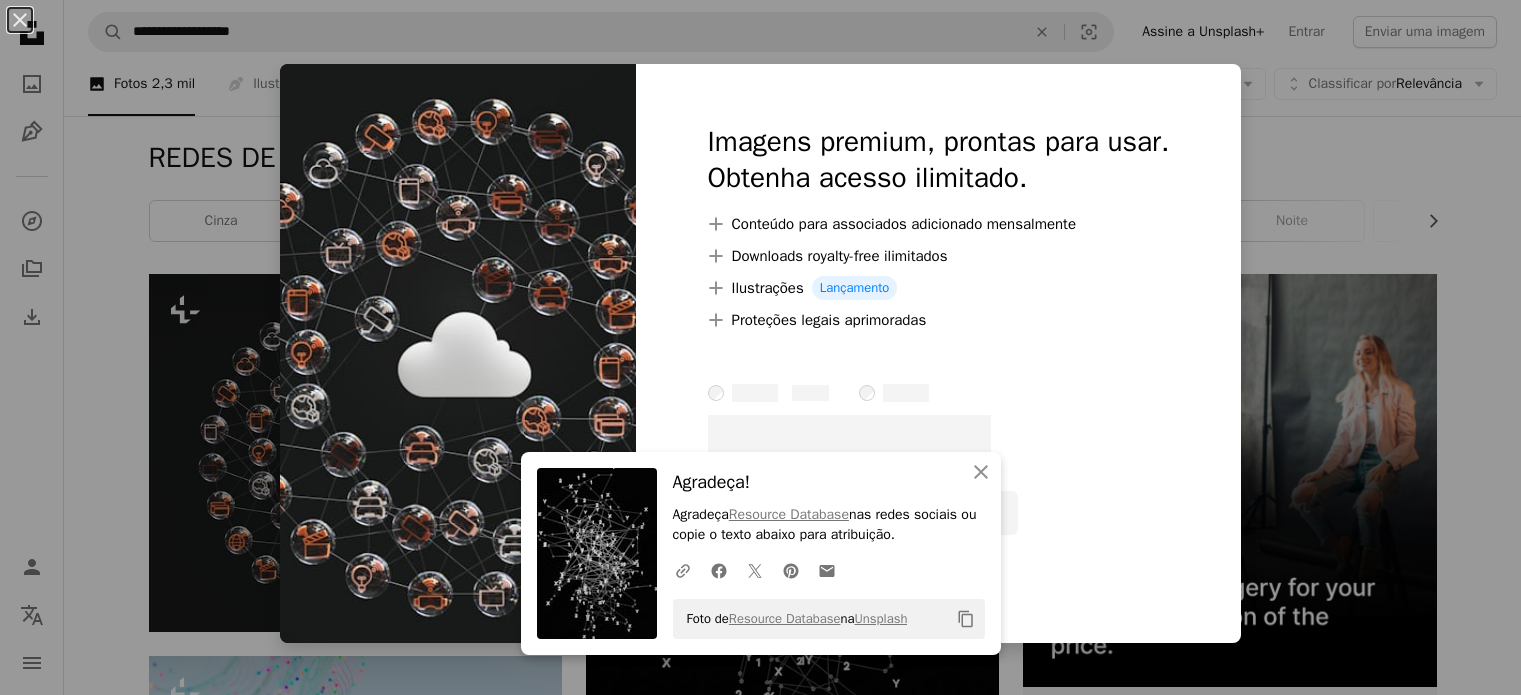 scroll, scrollTop: 23, scrollLeft: 0, axis: vertical 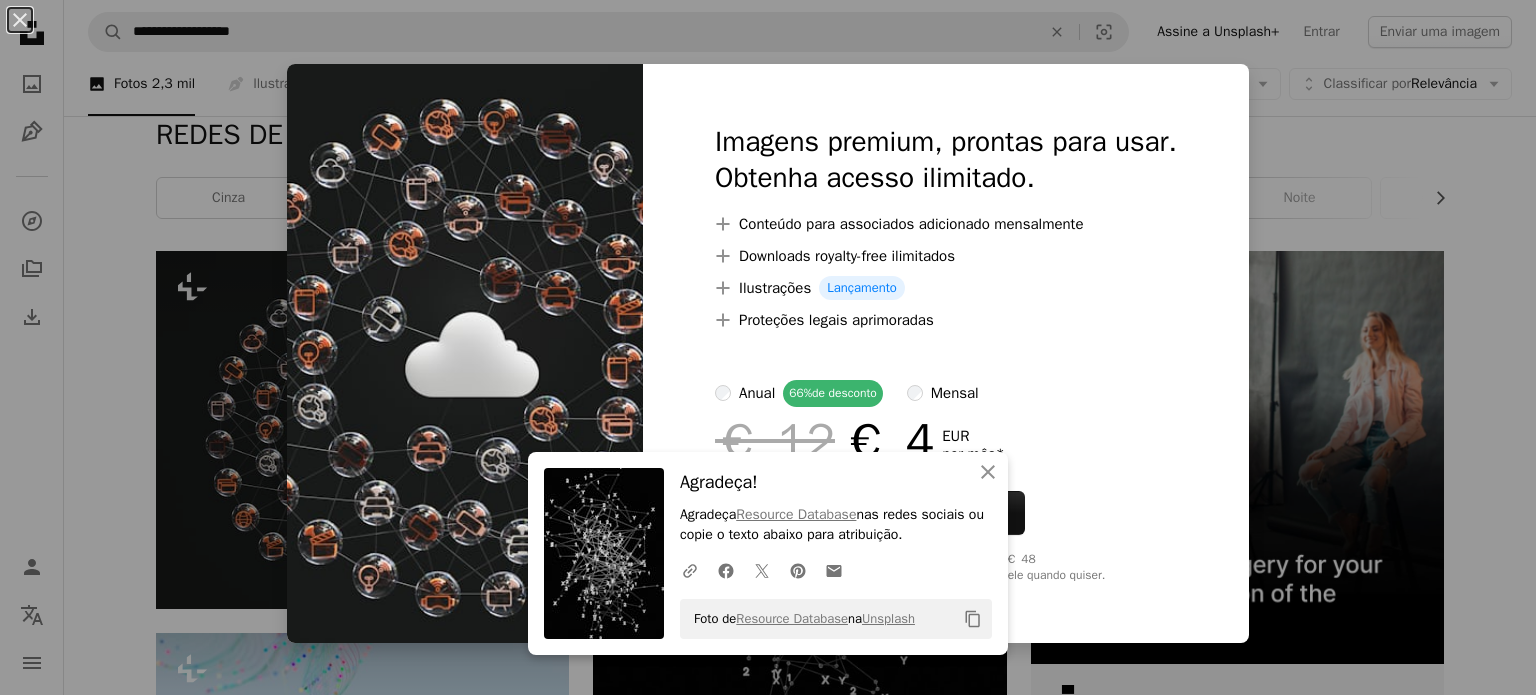 click on "A plus sign Proteções legais aprimoradas" at bounding box center (946, 320) 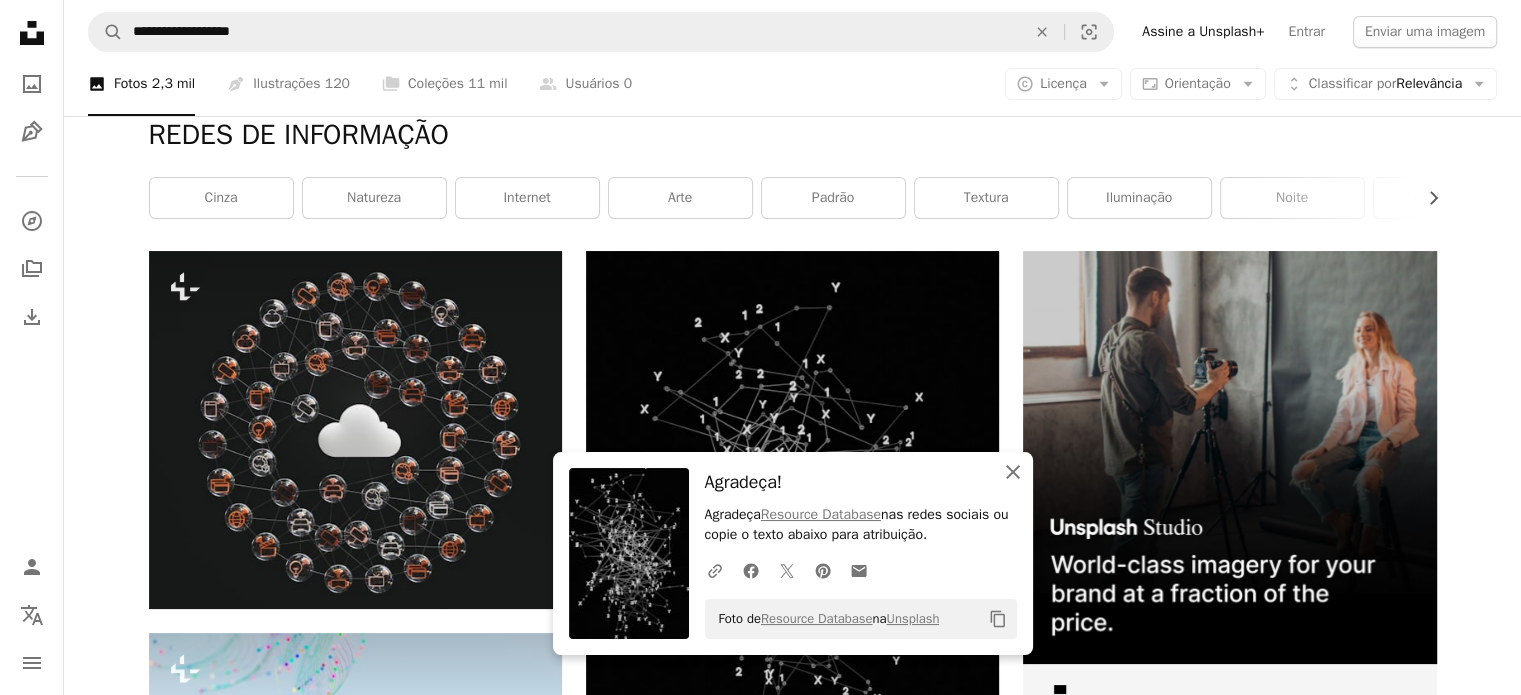 click on "An X shape" 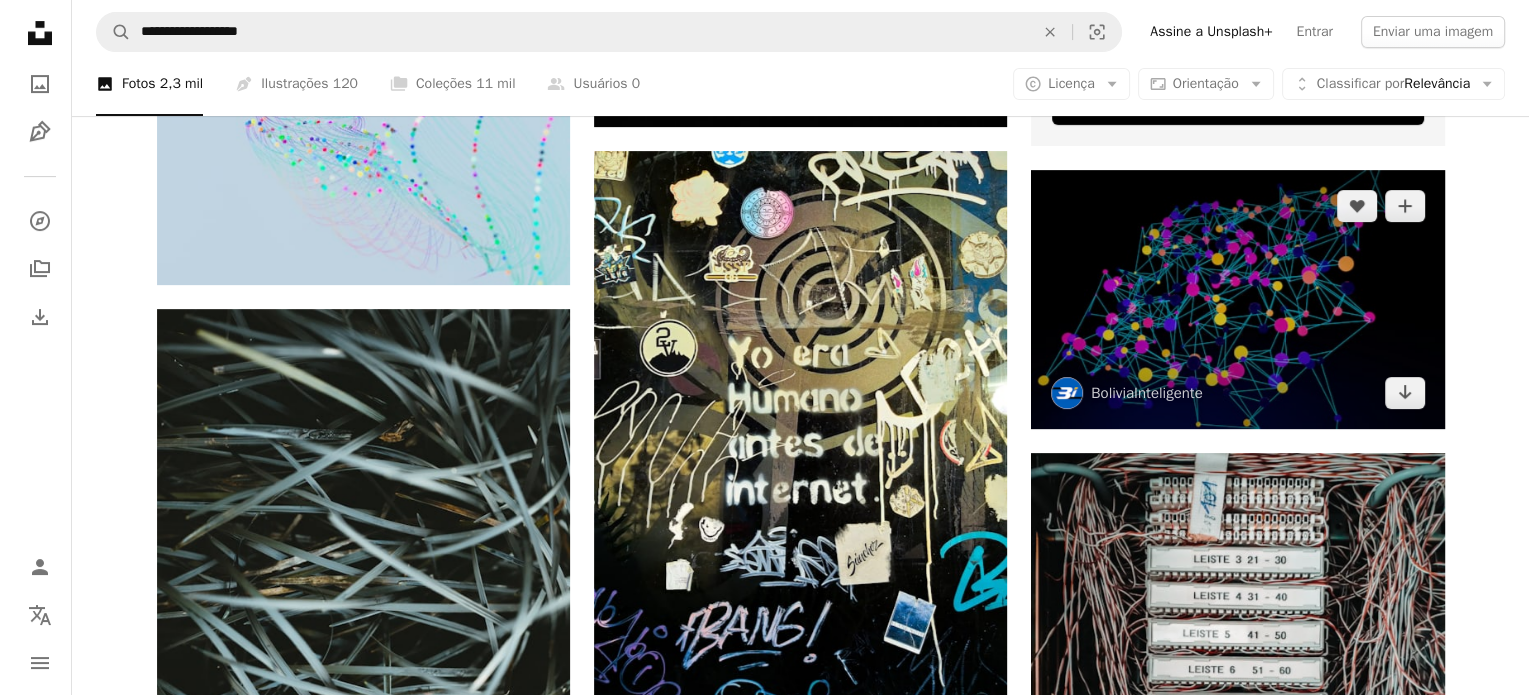 scroll, scrollTop: 658, scrollLeft: 0, axis: vertical 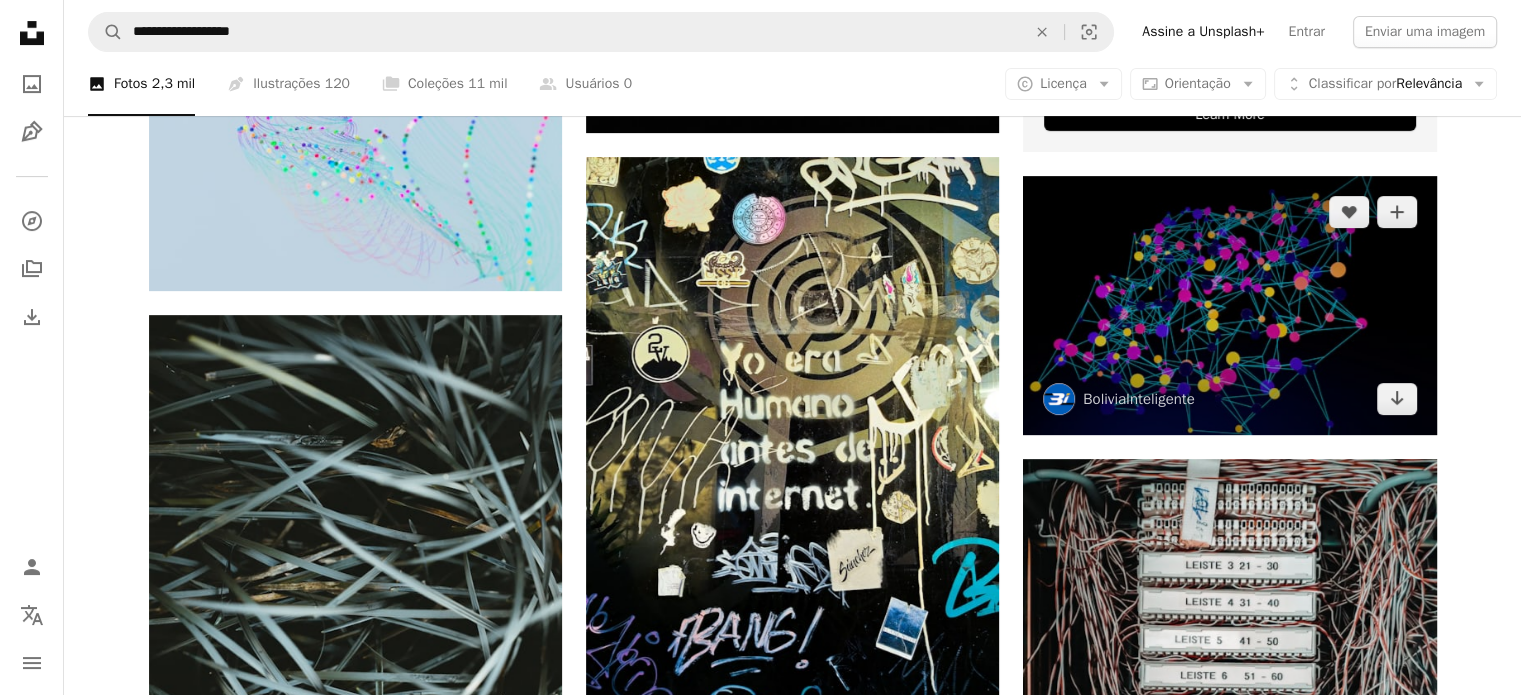 click at bounding box center (1229, 305) 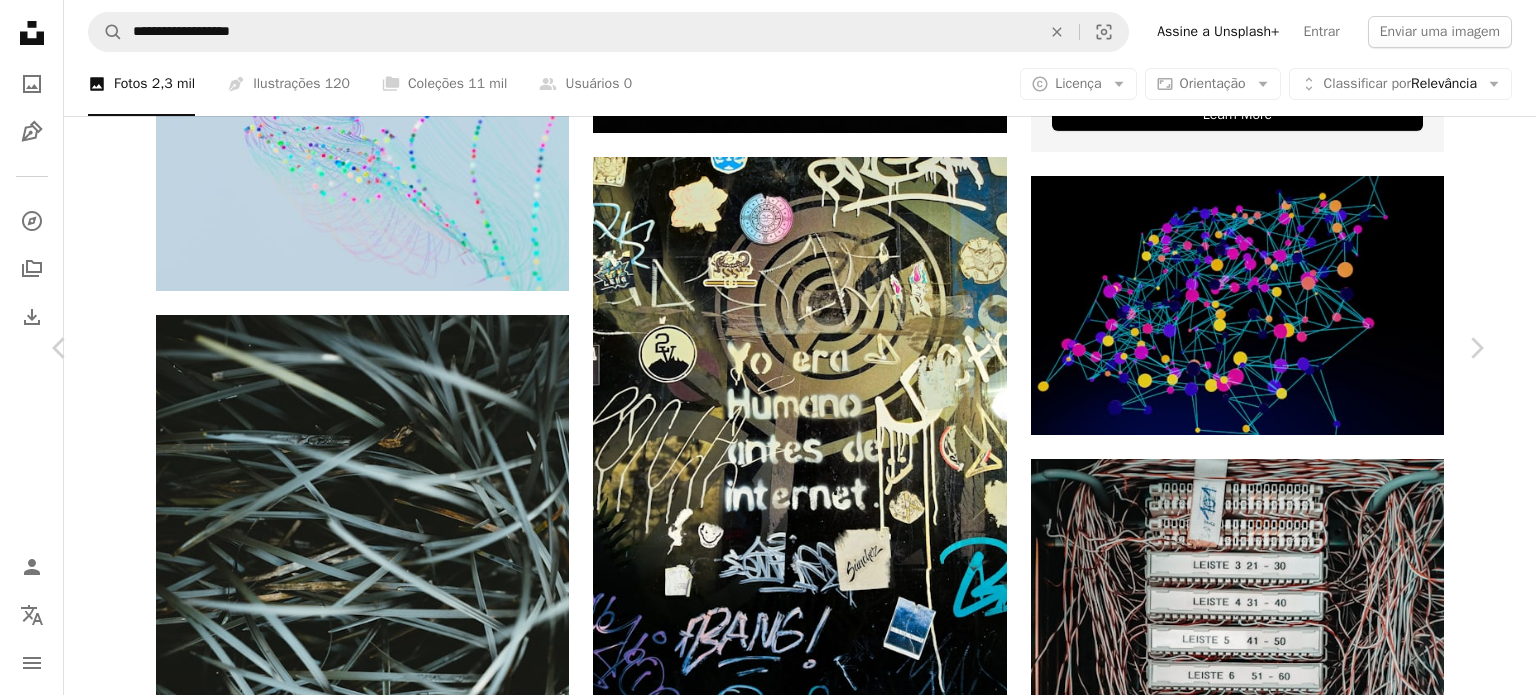 click on "Baixar gratuitamente" at bounding box center [1266, 3766] 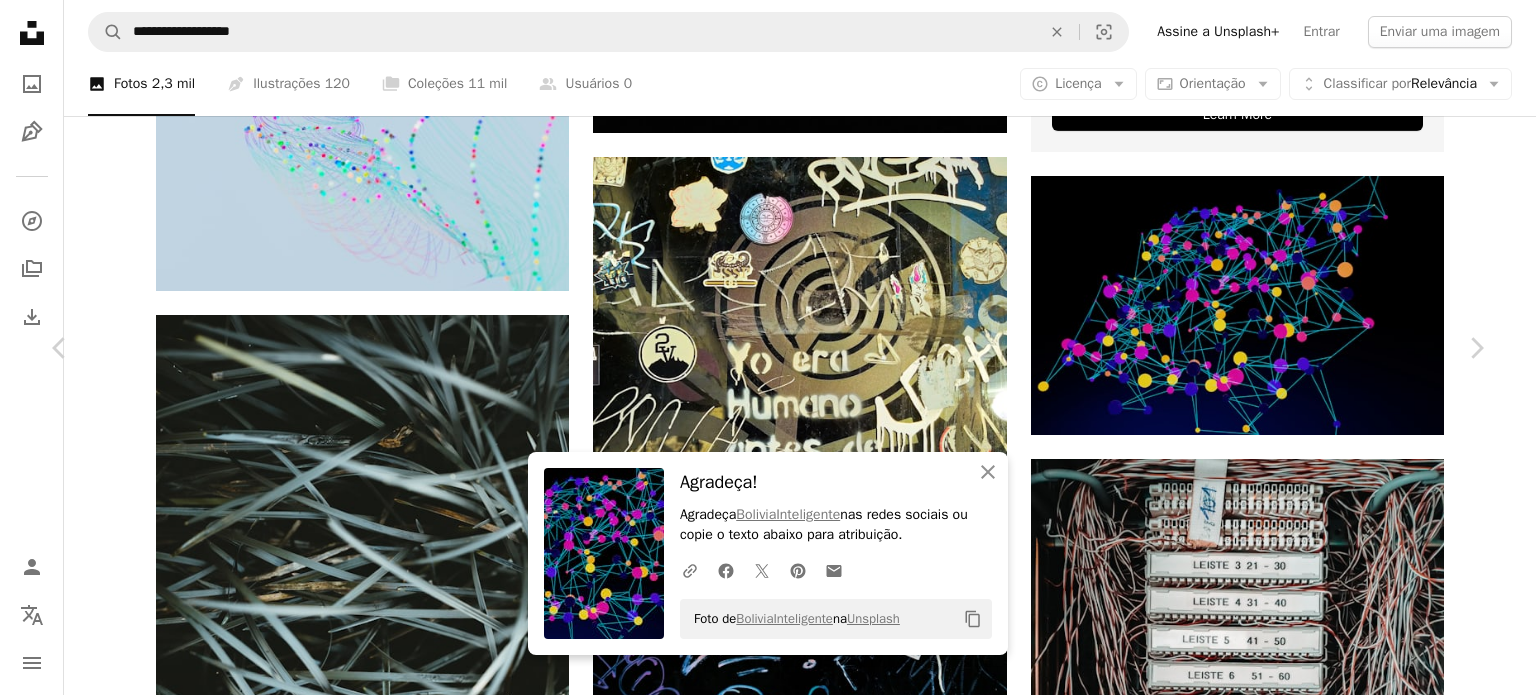 click at bounding box center (761, 4097) 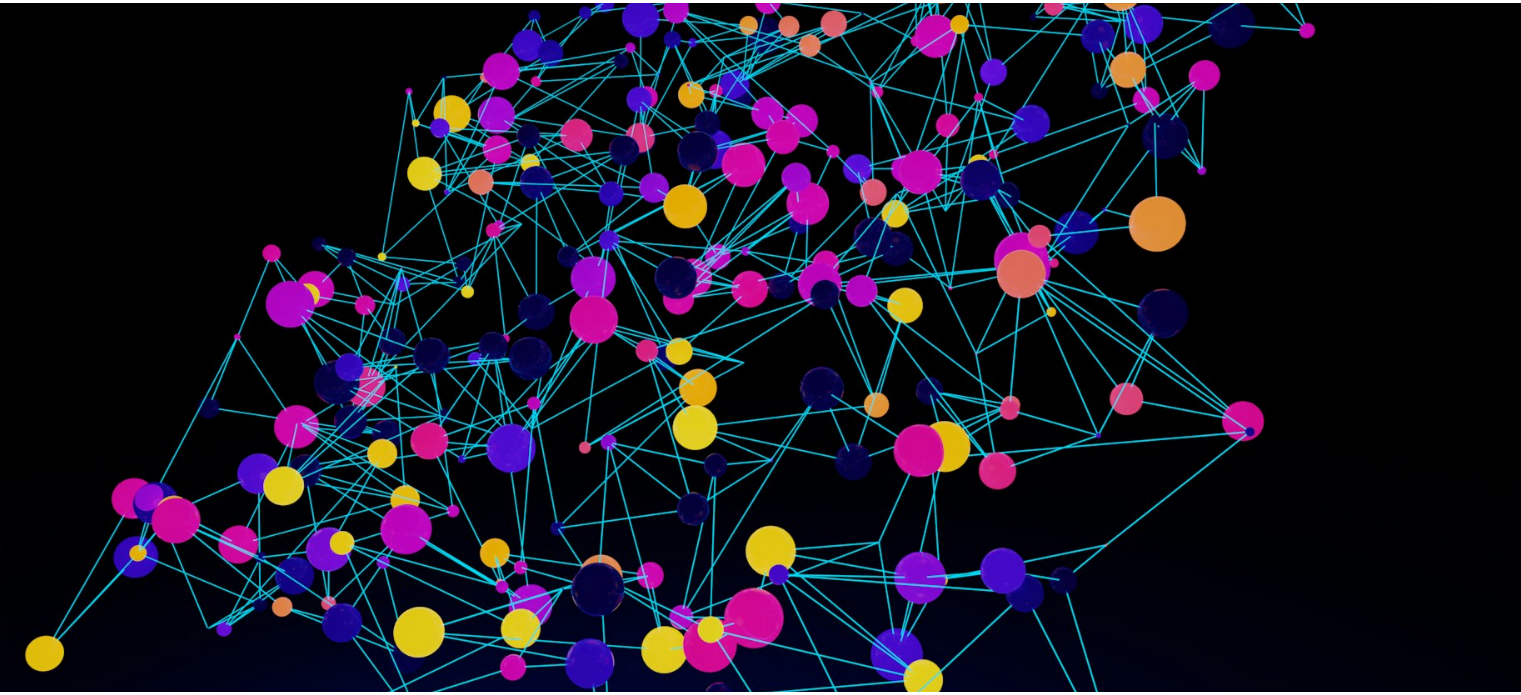 scroll, scrollTop: 244, scrollLeft: 0, axis: vertical 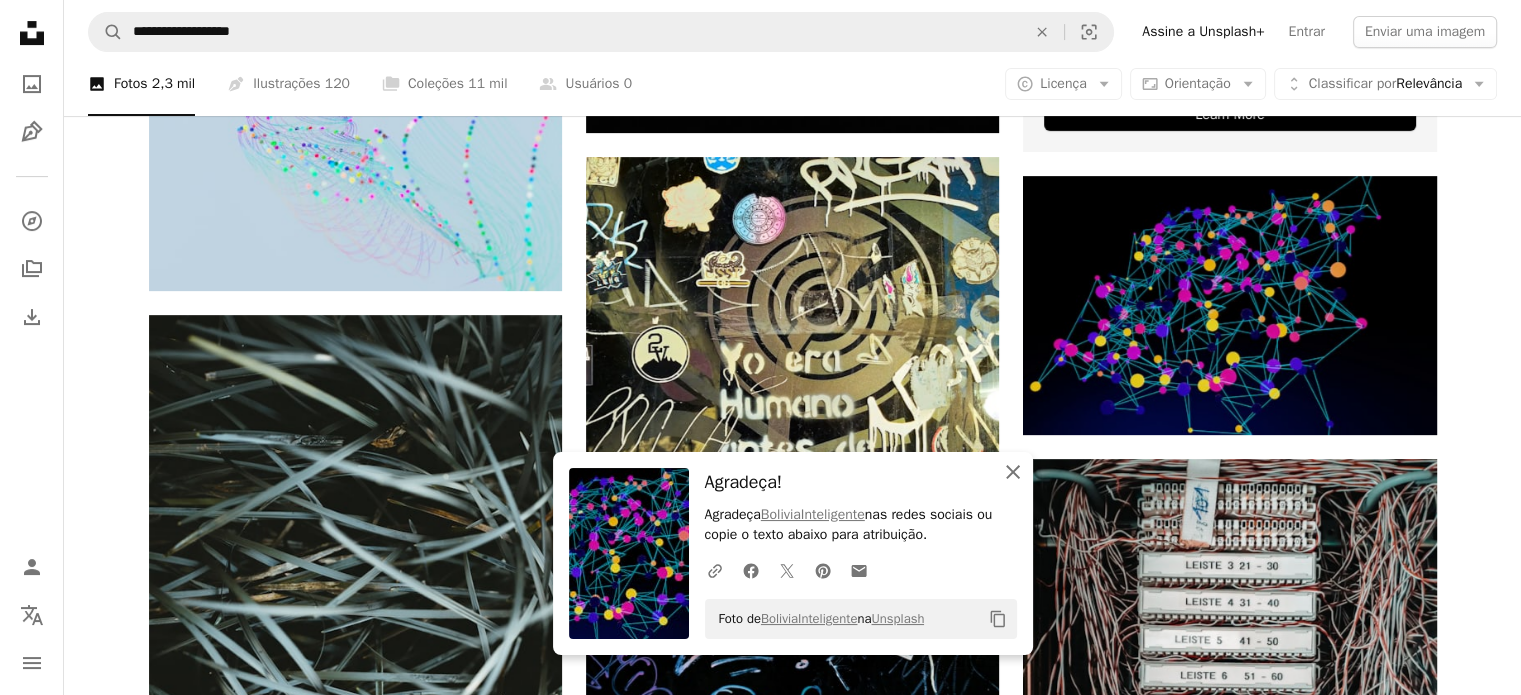 click on "An X shape" 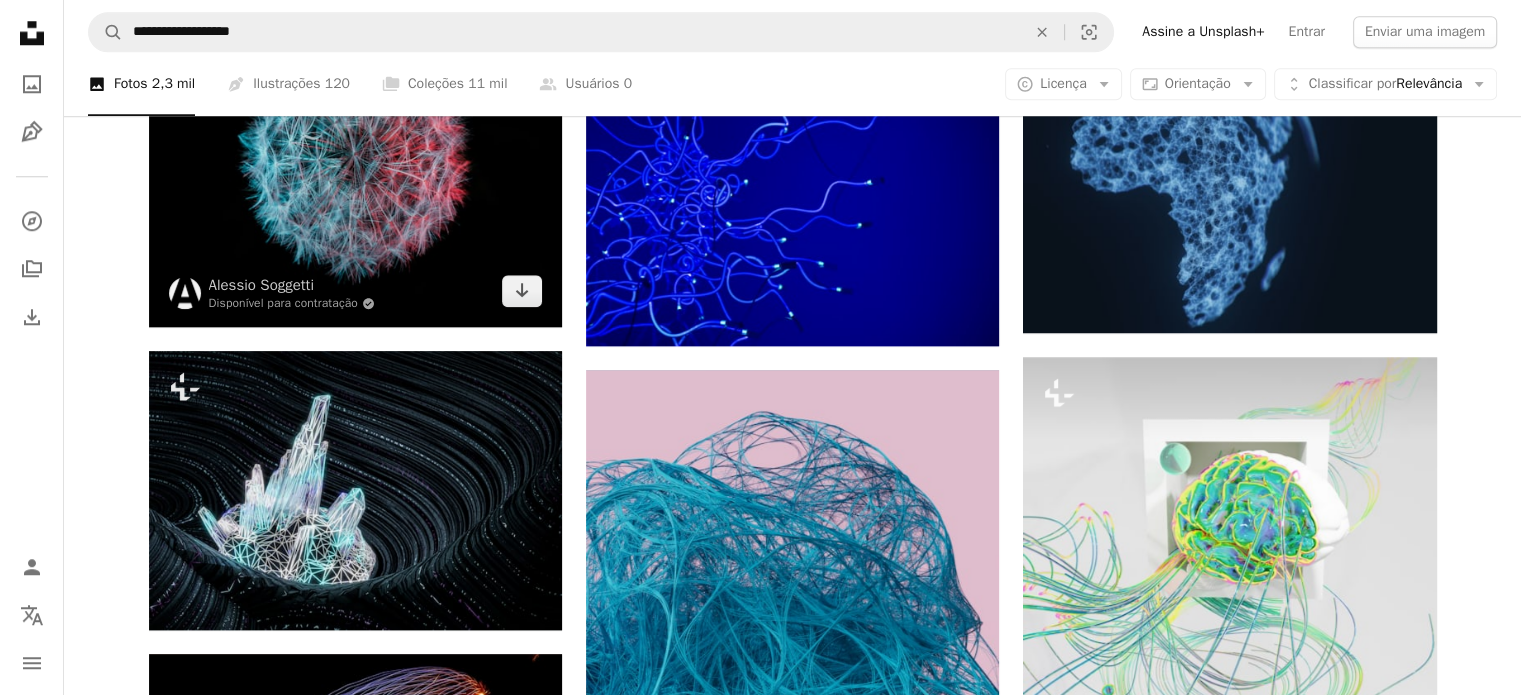 scroll, scrollTop: 1923, scrollLeft: 0, axis: vertical 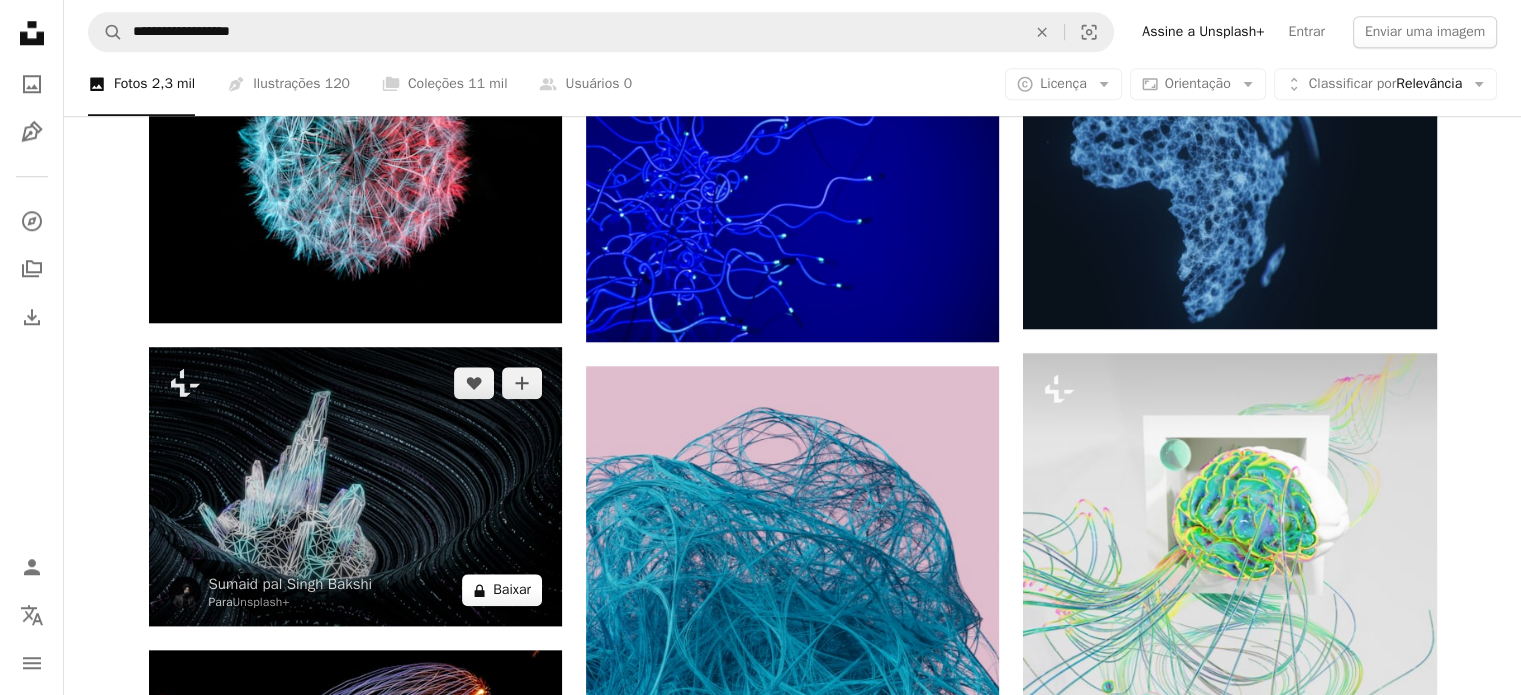 click on "A lock   Baixar" at bounding box center (502, 590) 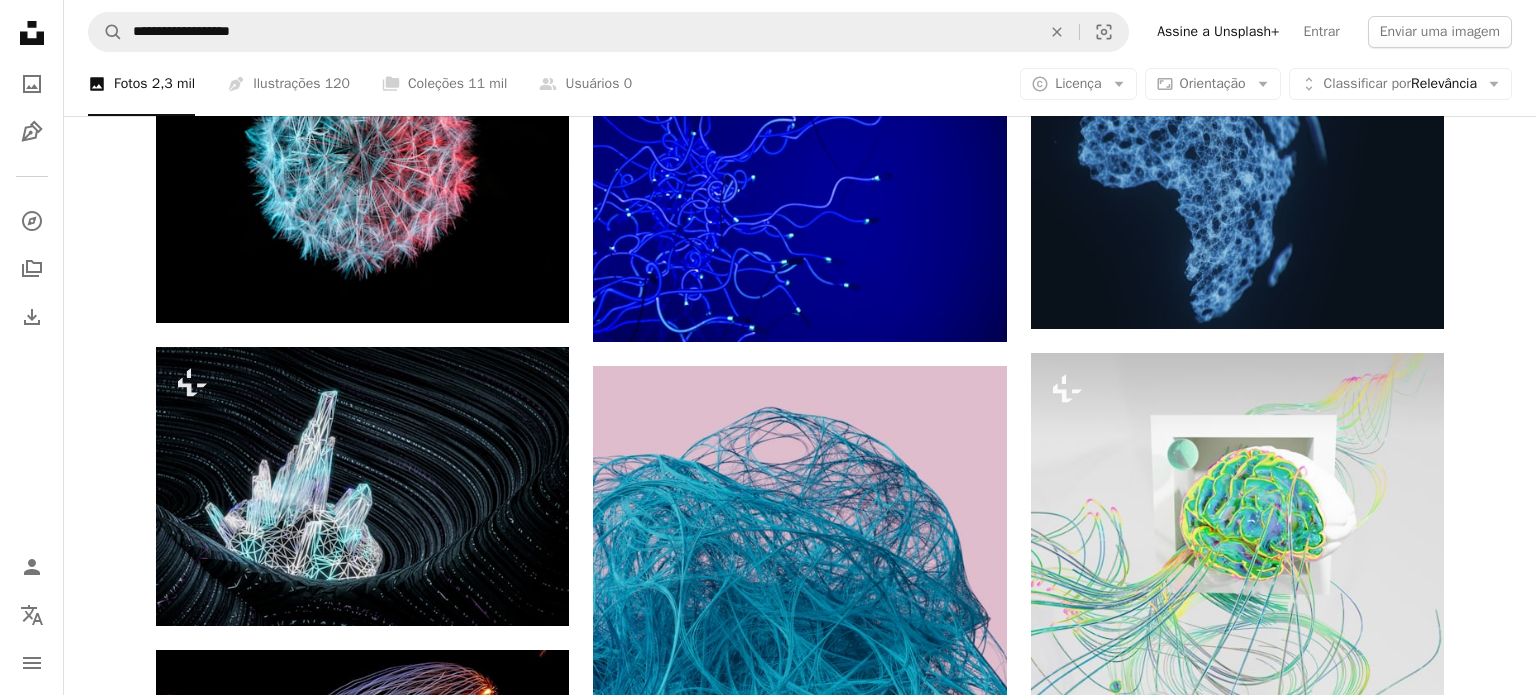 click at bounding box center [465, 2807] 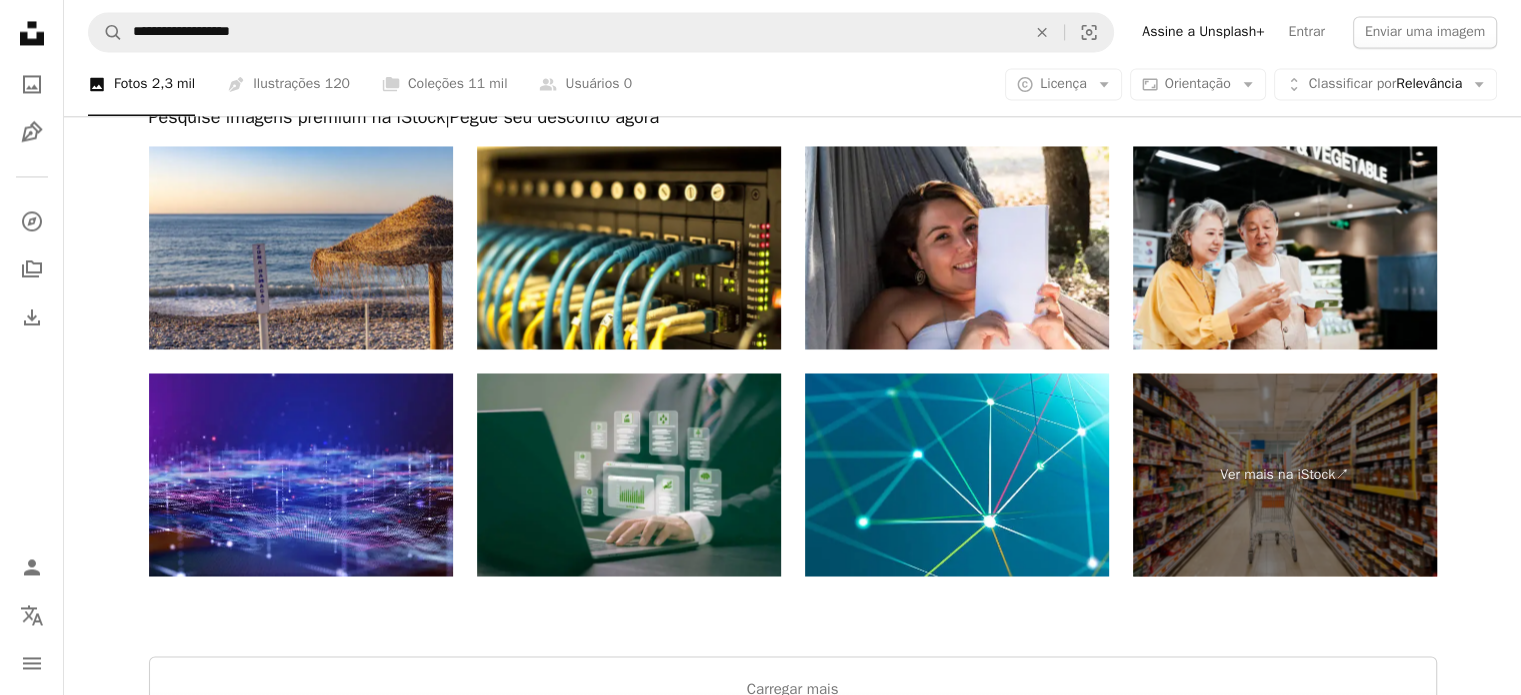 scroll, scrollTop: 3427, scrollLeft: 0, axis: vertical 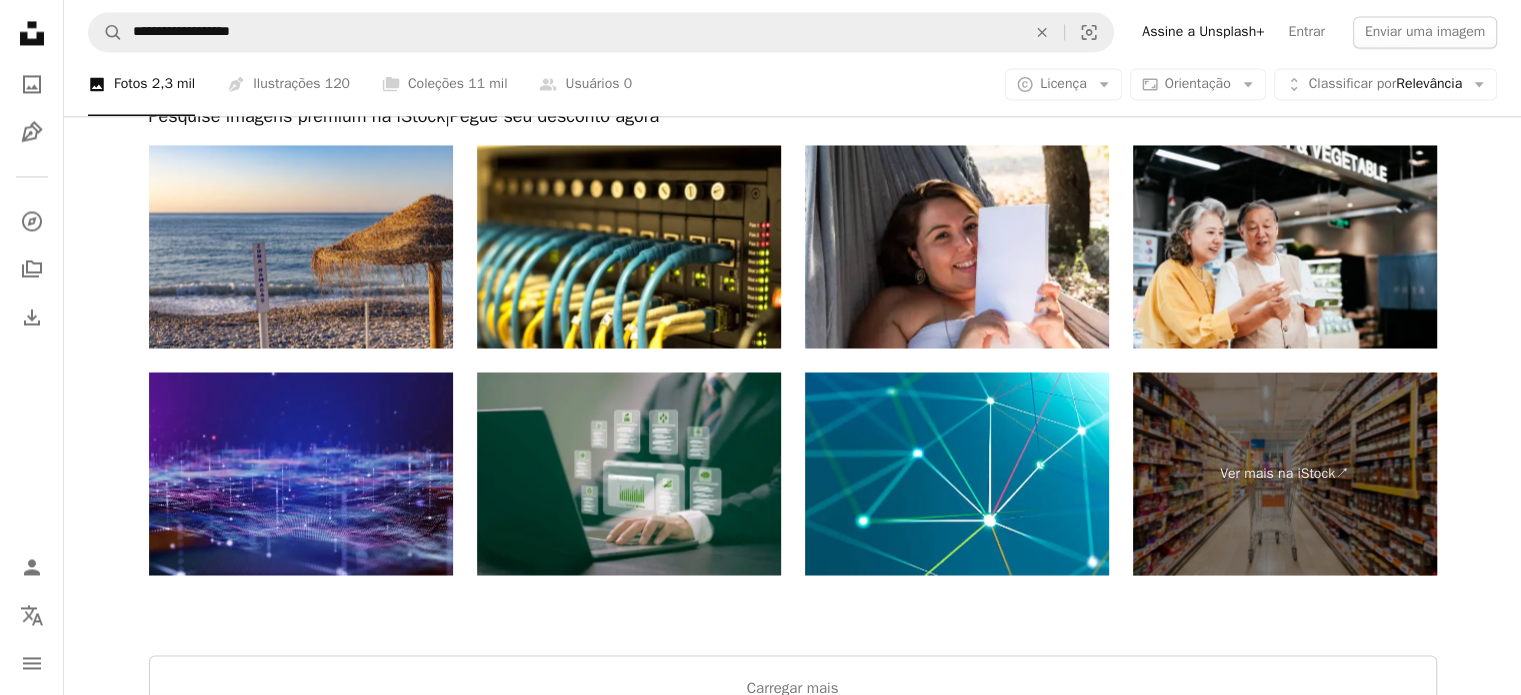 click at bounding box center (301, 473) 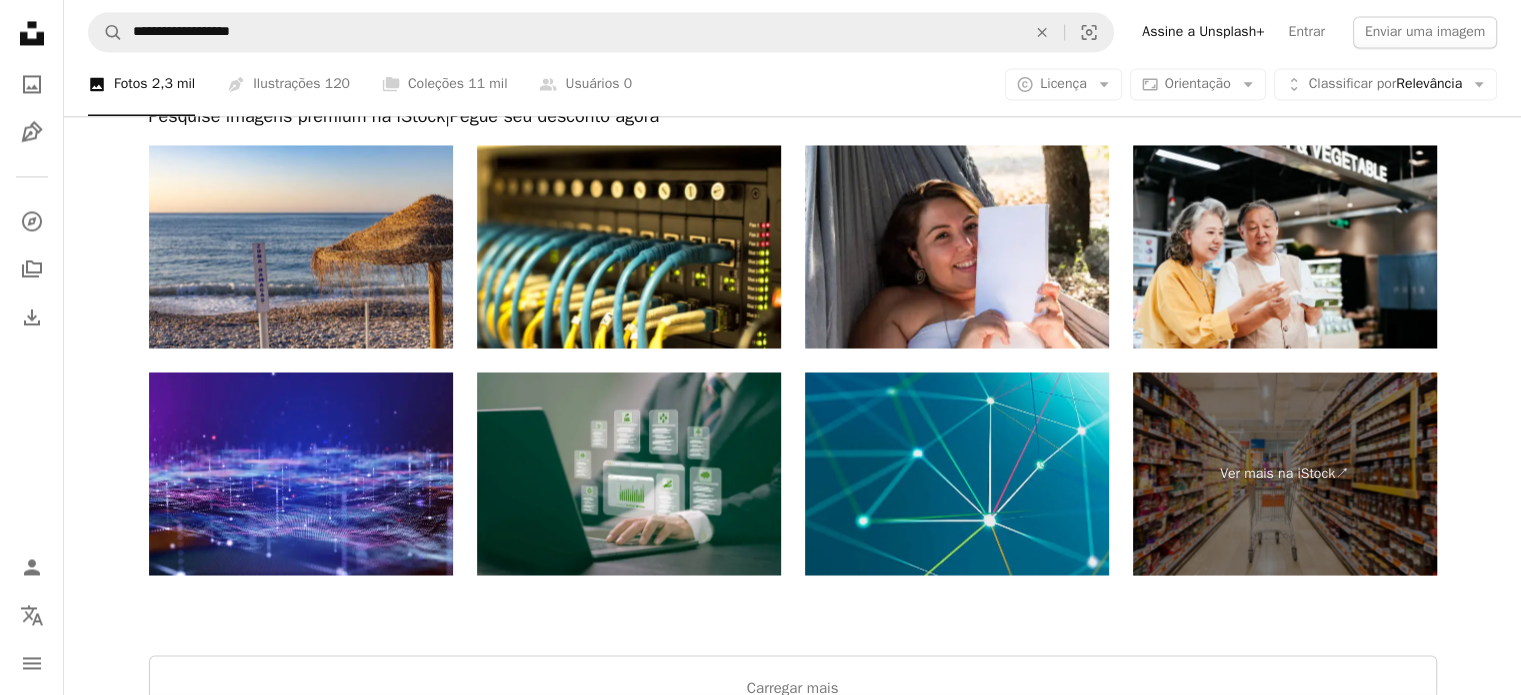 click at bounding box center (957, 473) 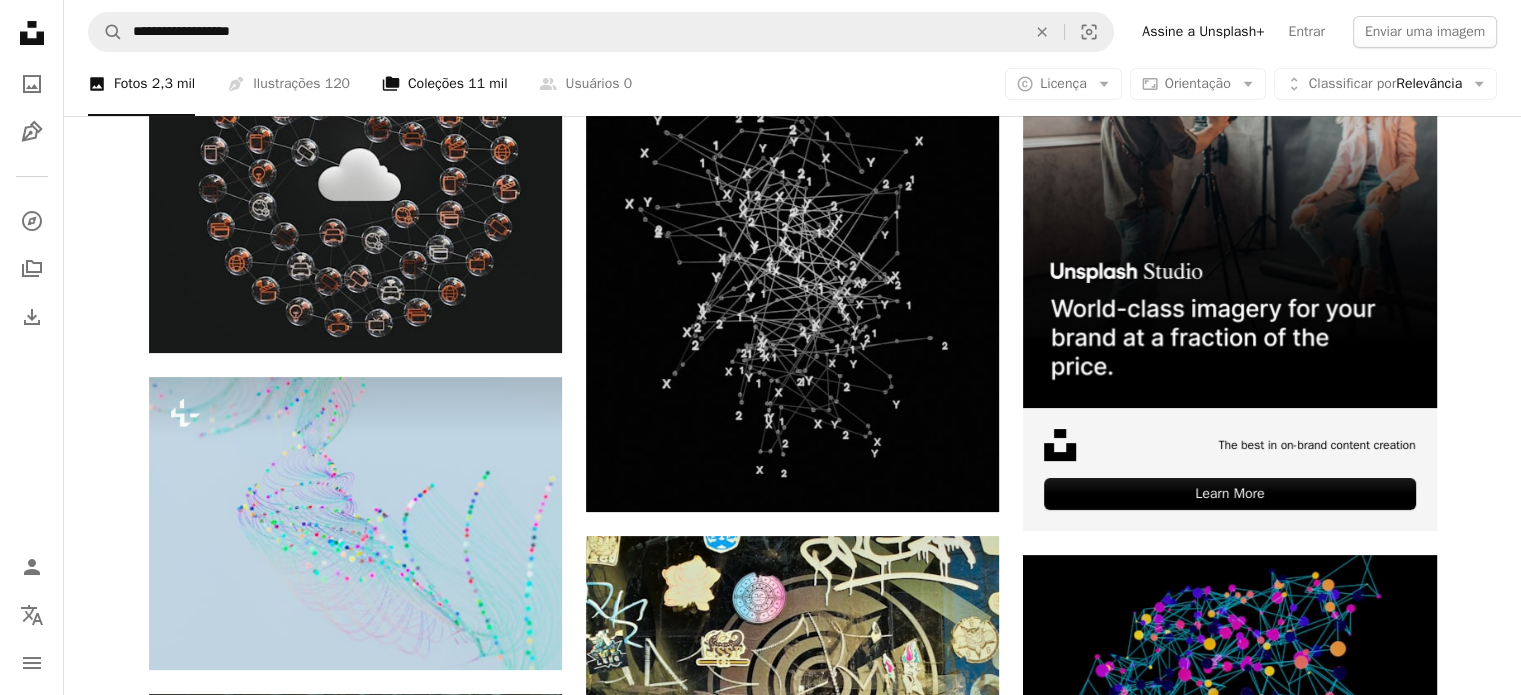 scroll, scrollTop: 276, scrollLeft: 0, axis: vertical 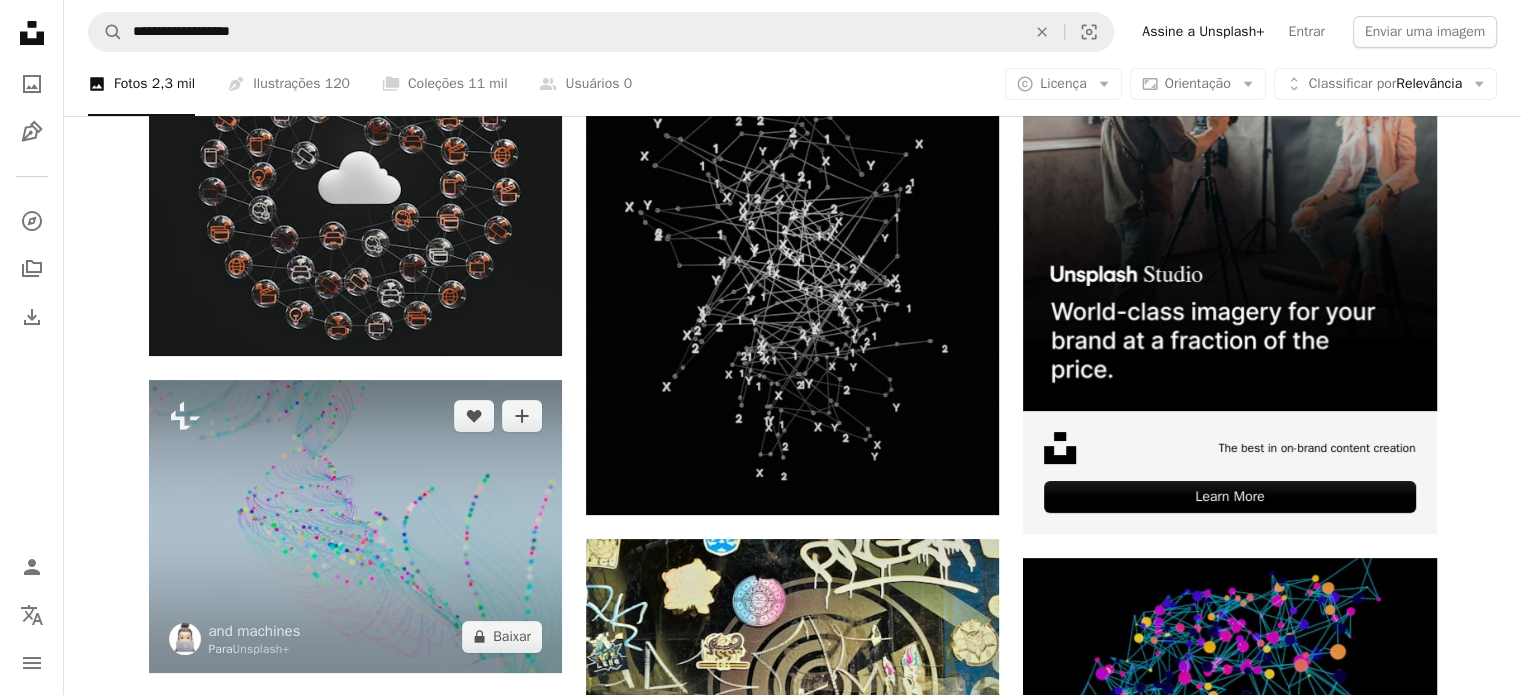 click at bounding box center [355, 526] 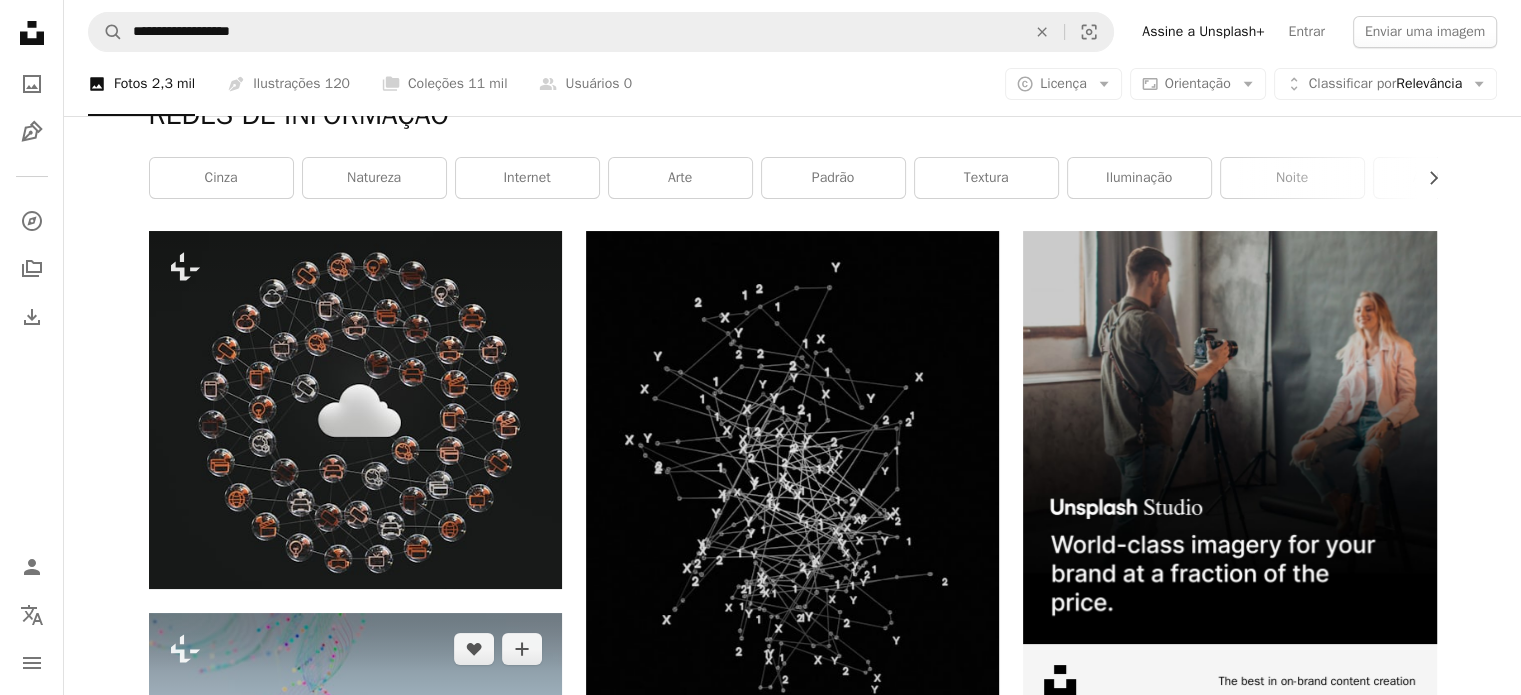 scroll, scrollTop: 0, scrollLeft: 0, axis: both 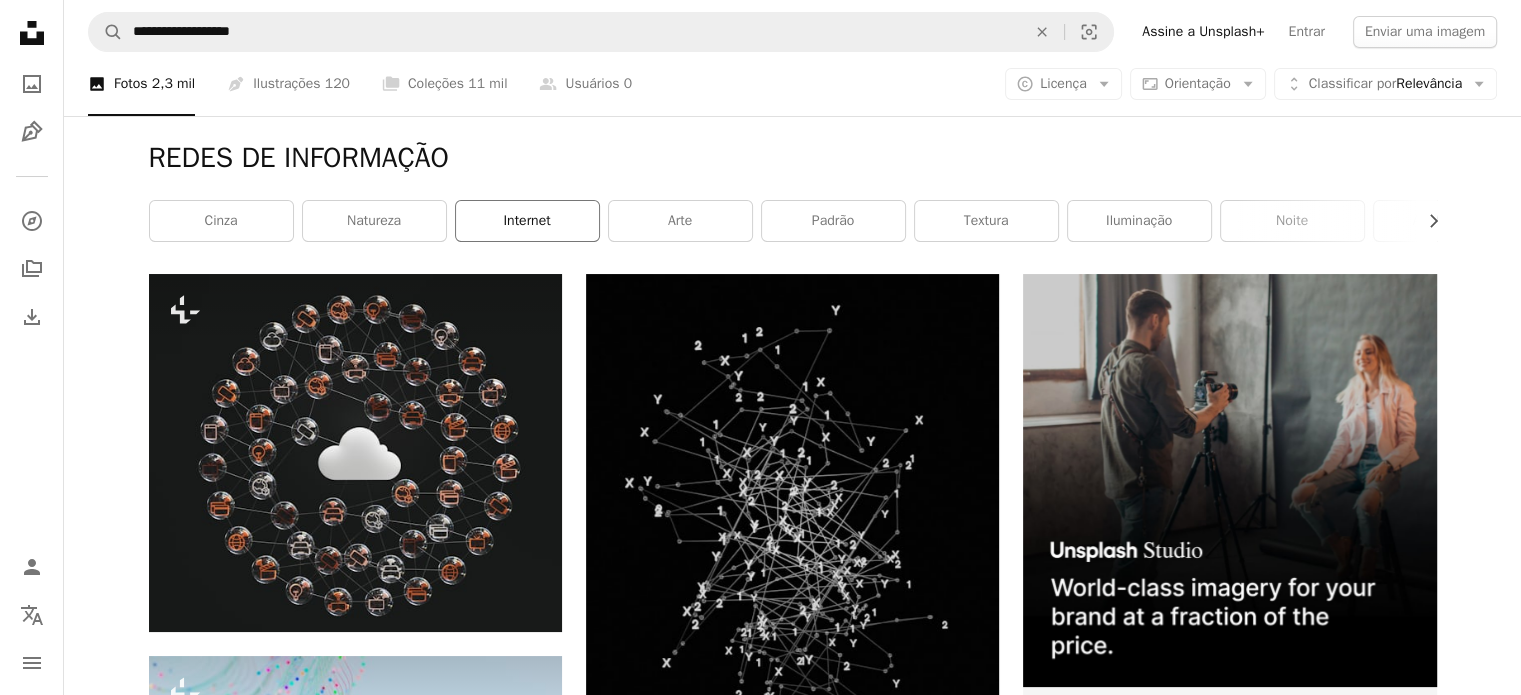 click on "Internet" at bounding box center (527, 221) 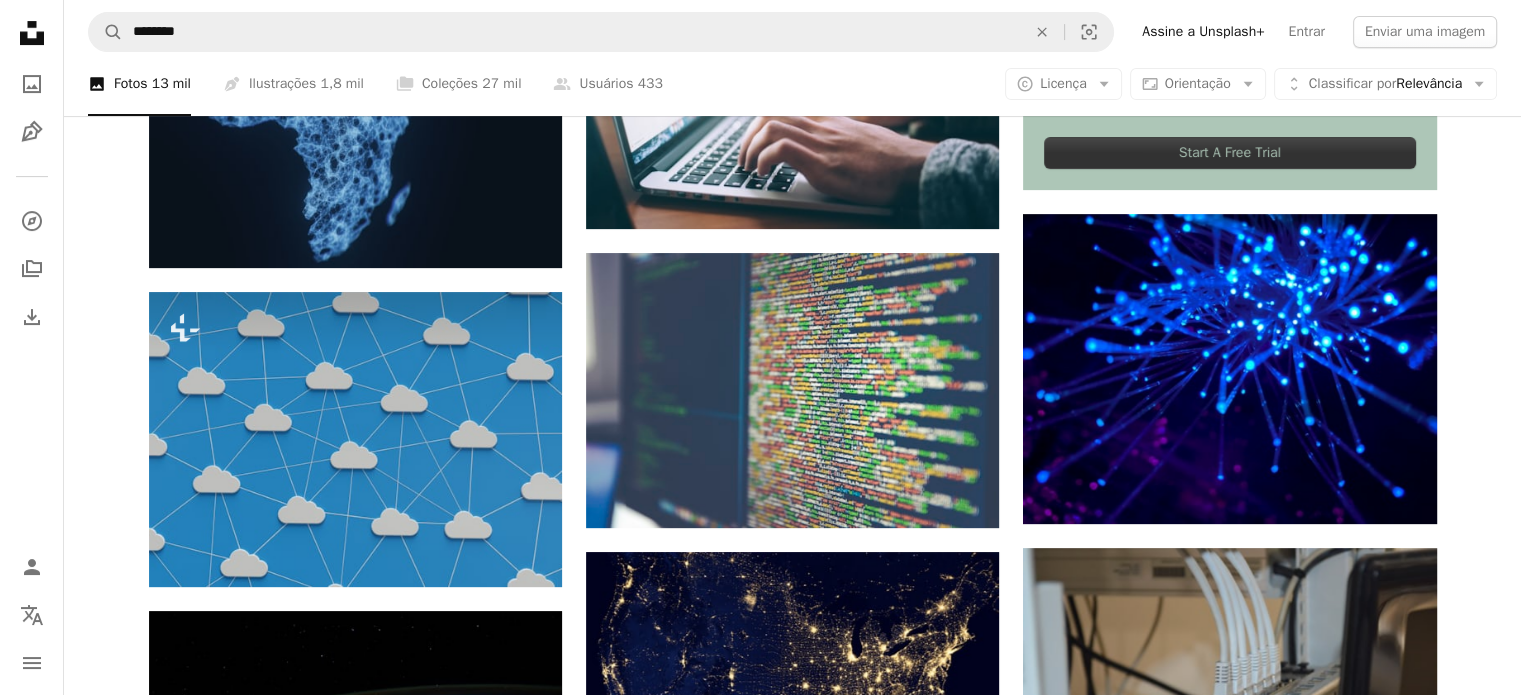 scroll, scrollTop: 627, scrollLeft: 0, axis: vertical 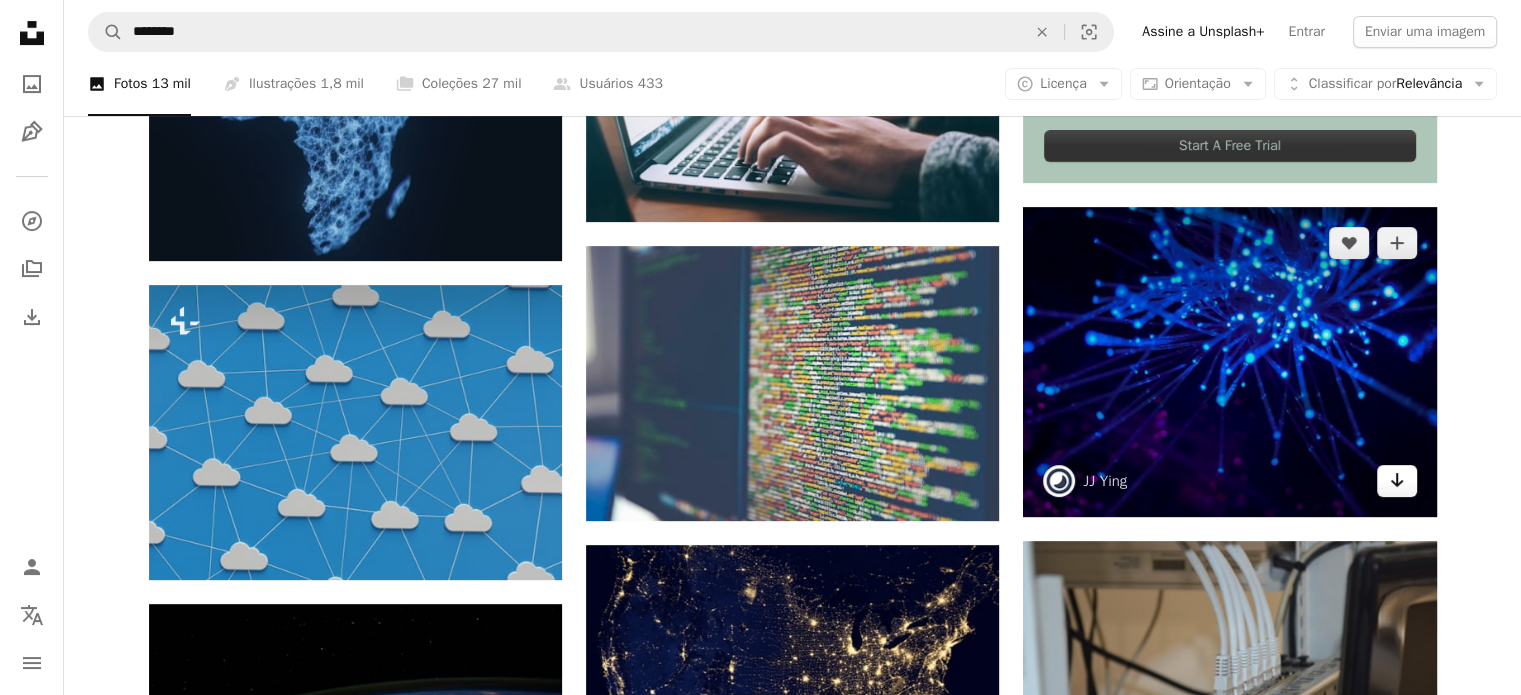 click on "Arrow pointing down" 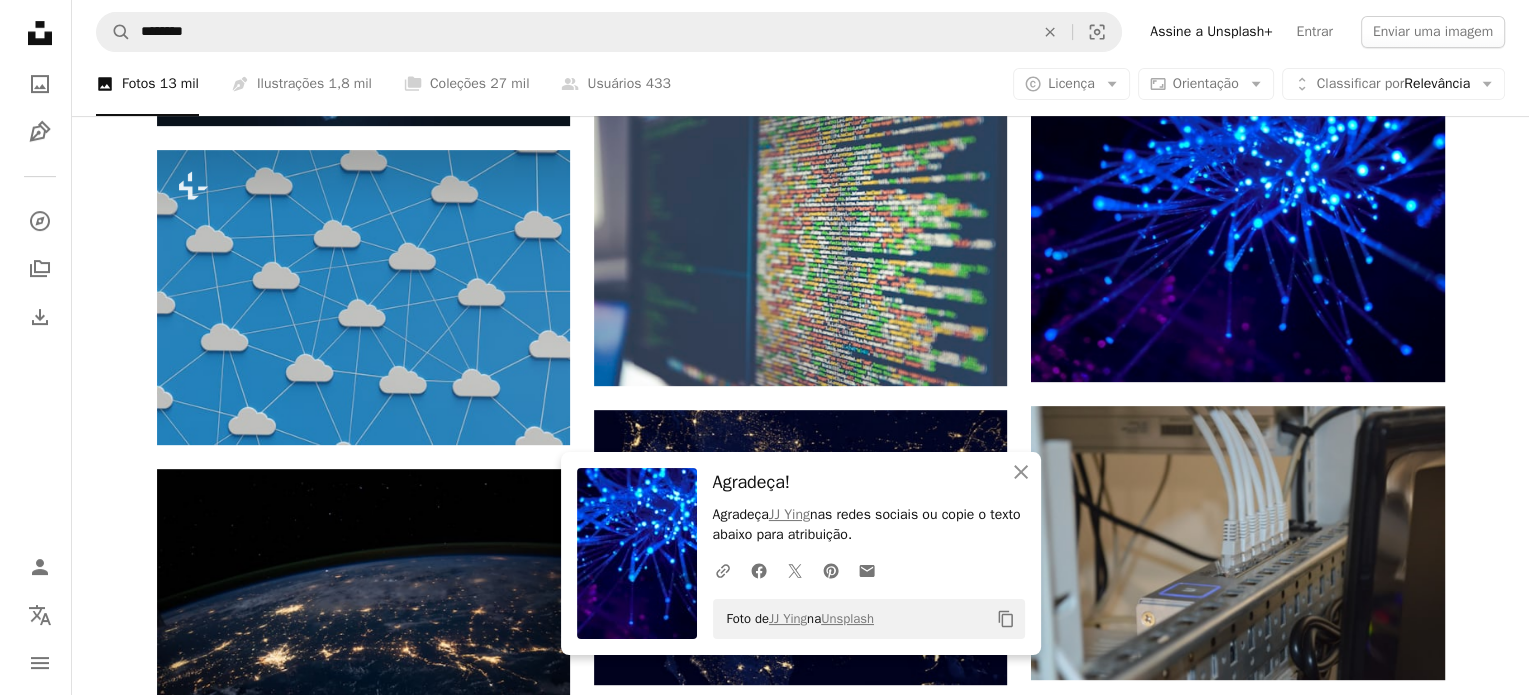 scroll, scrollTop: 891, scrollLeft: 0, axis: vertical 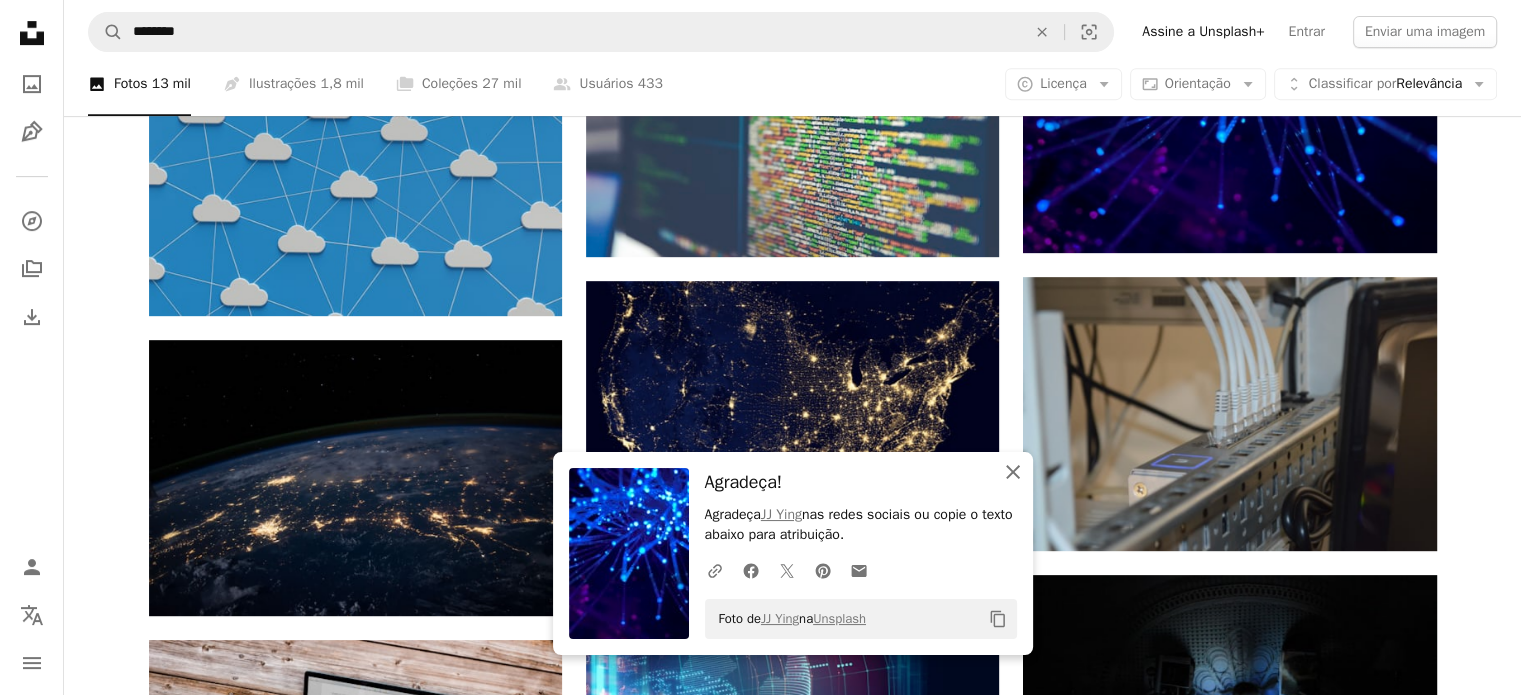 click 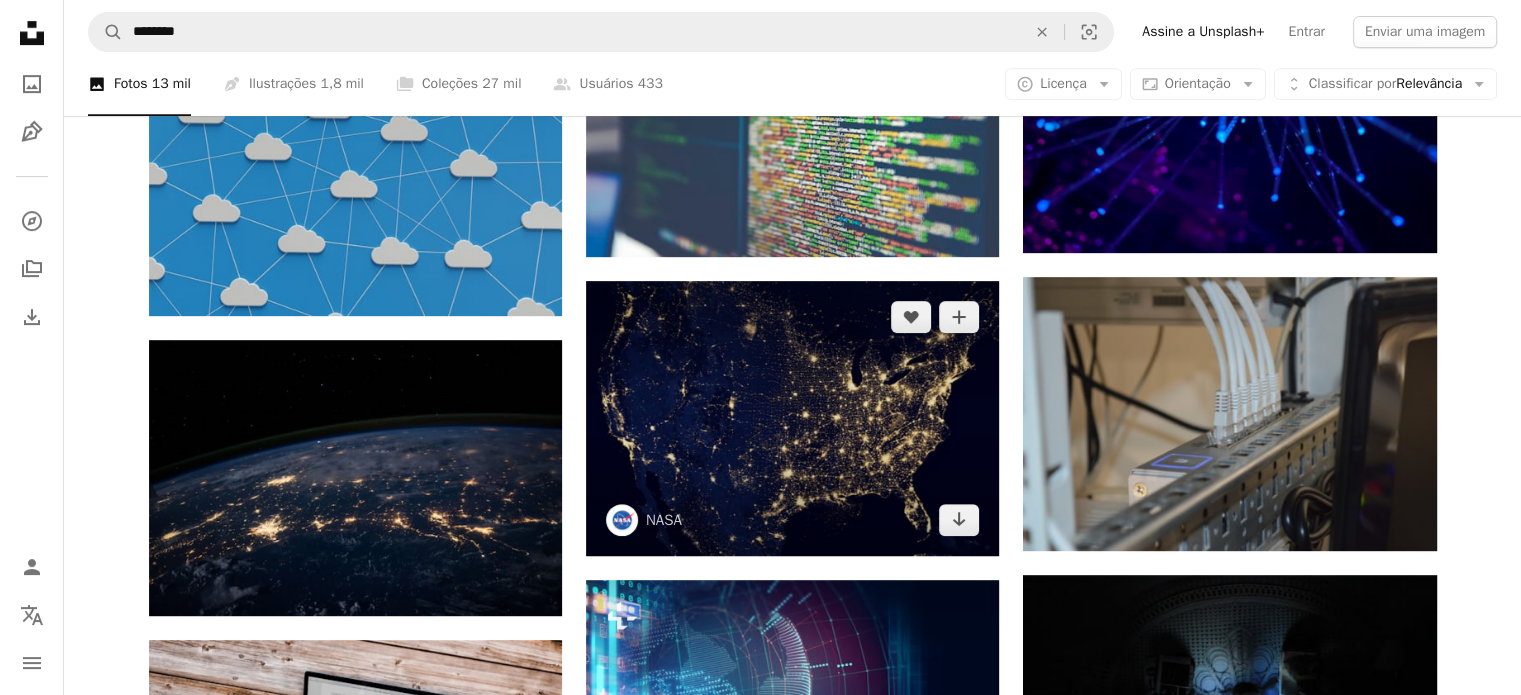click at bounding box center (792, 418) 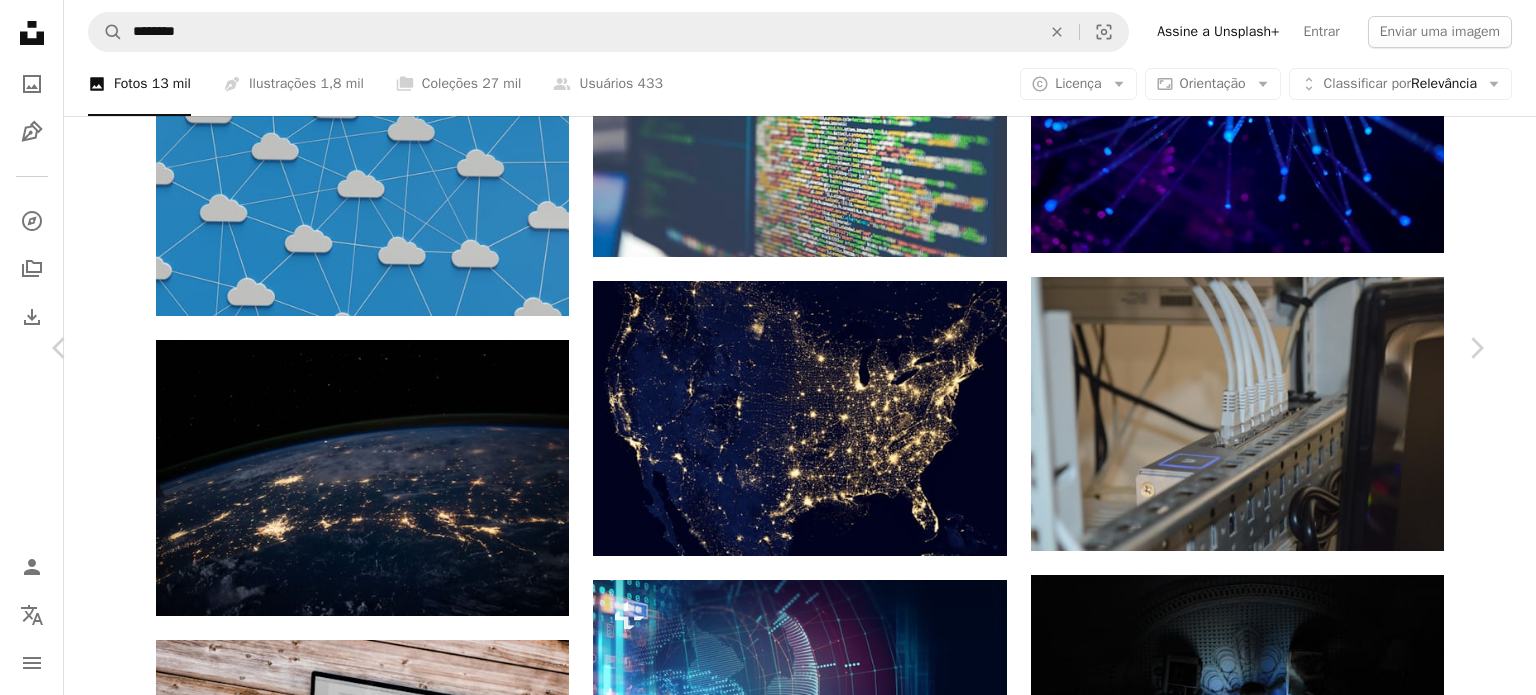 click on "Baixar gratuitamente" at bounding box center [1266, 3389] 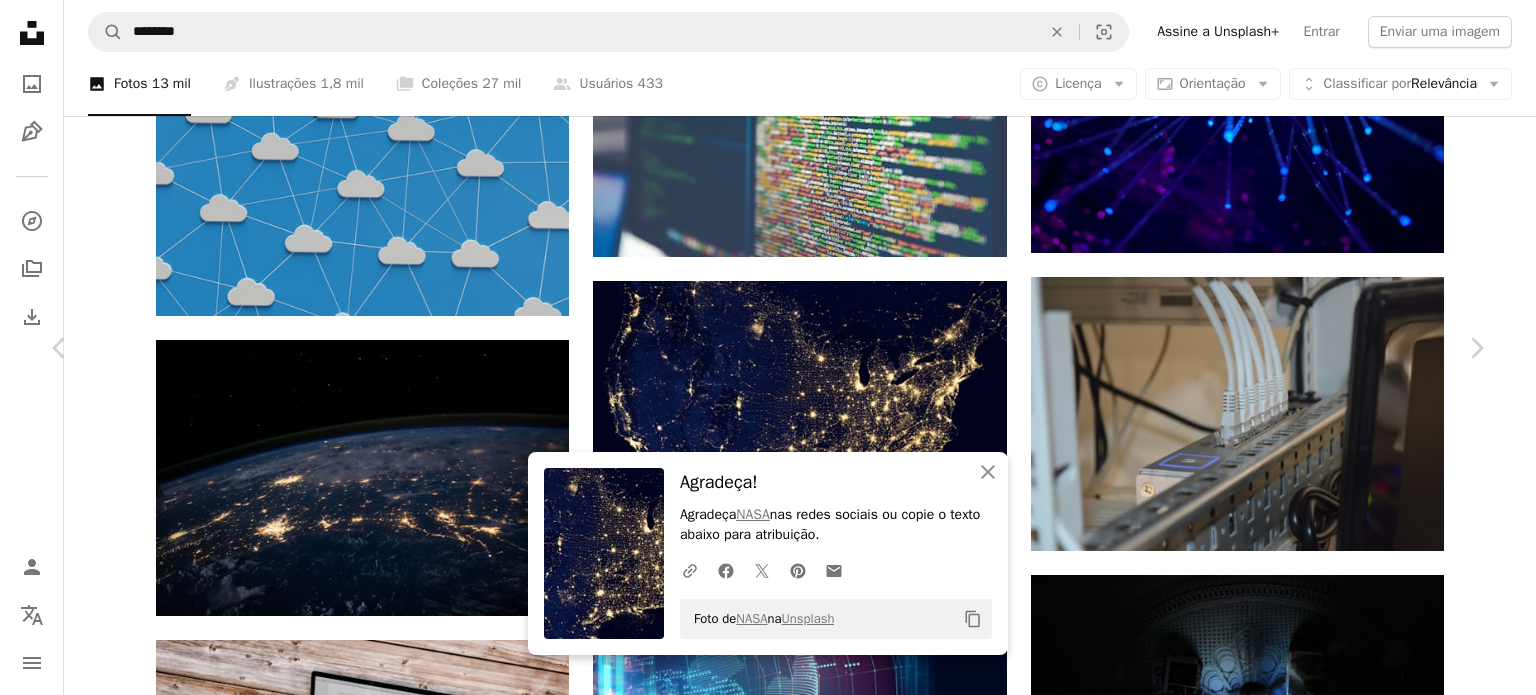 click at bounding box center [760, 3720] 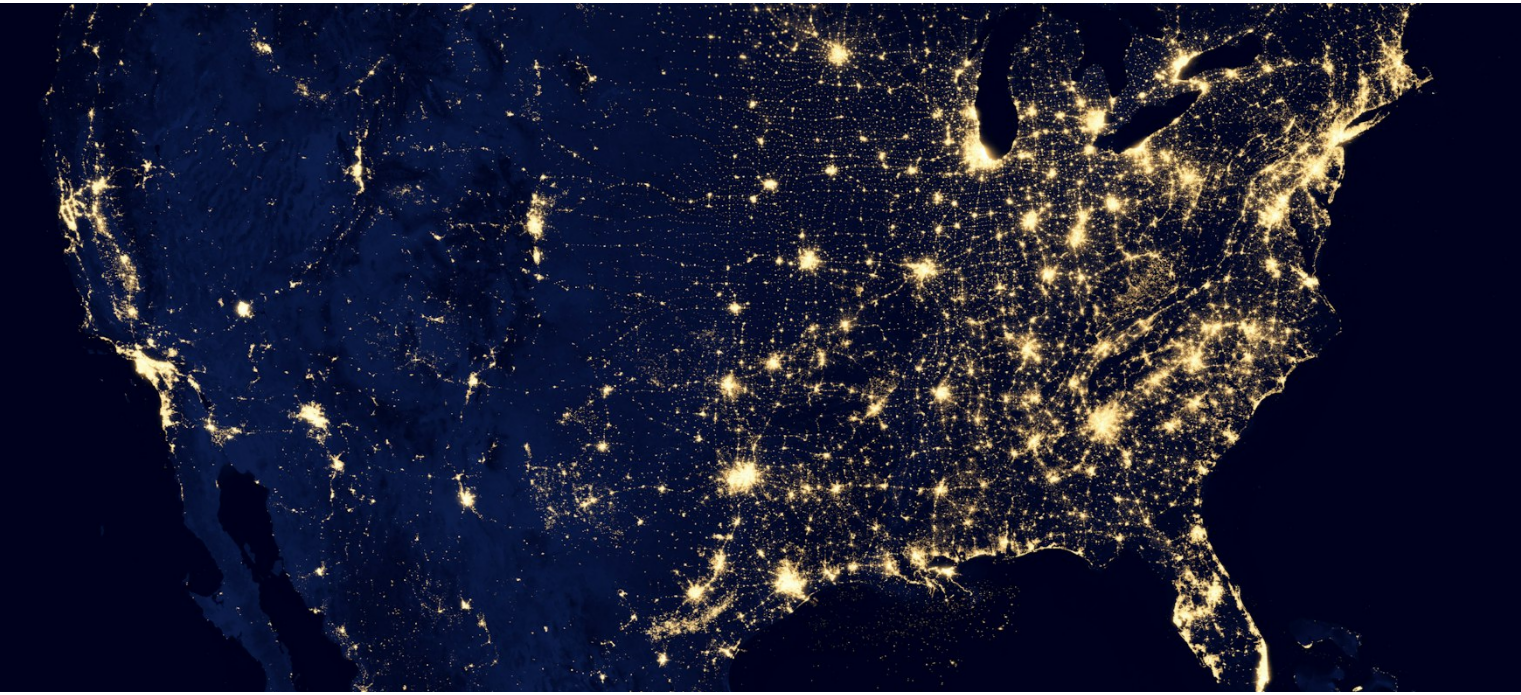 scroll, scrollTop: 307, scrollLeft: 0, axis: vertical 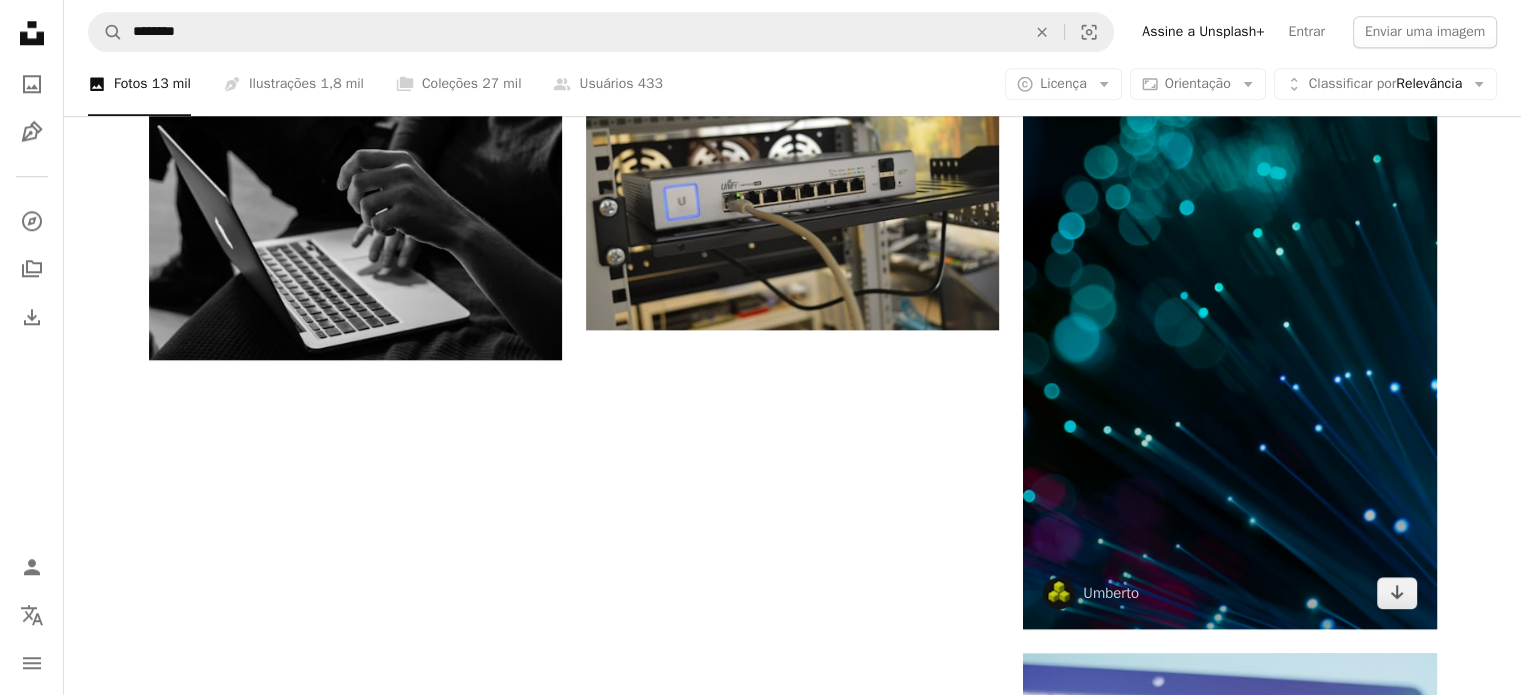 click at bounding box center [1229, 317] 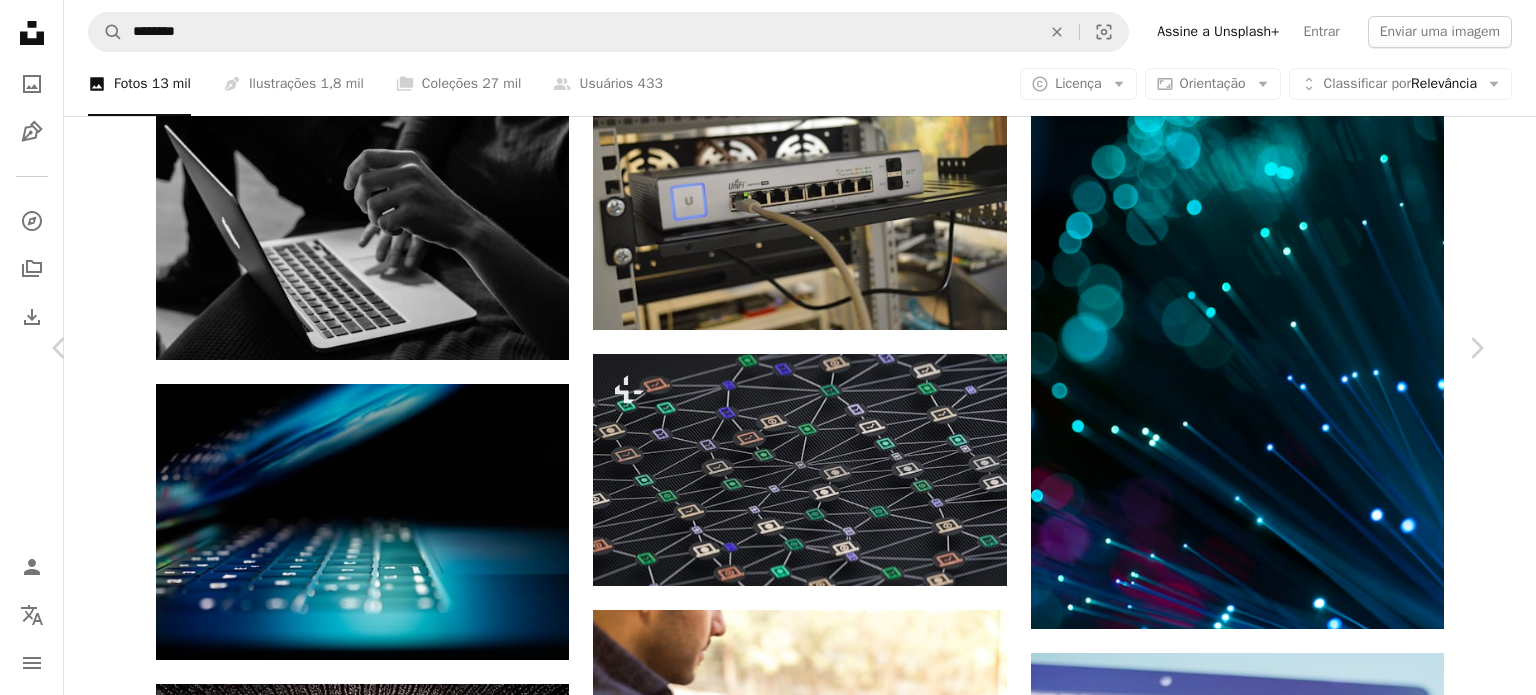 click on "Baixar gratuitamente" at bounding box center (1266, 4431) 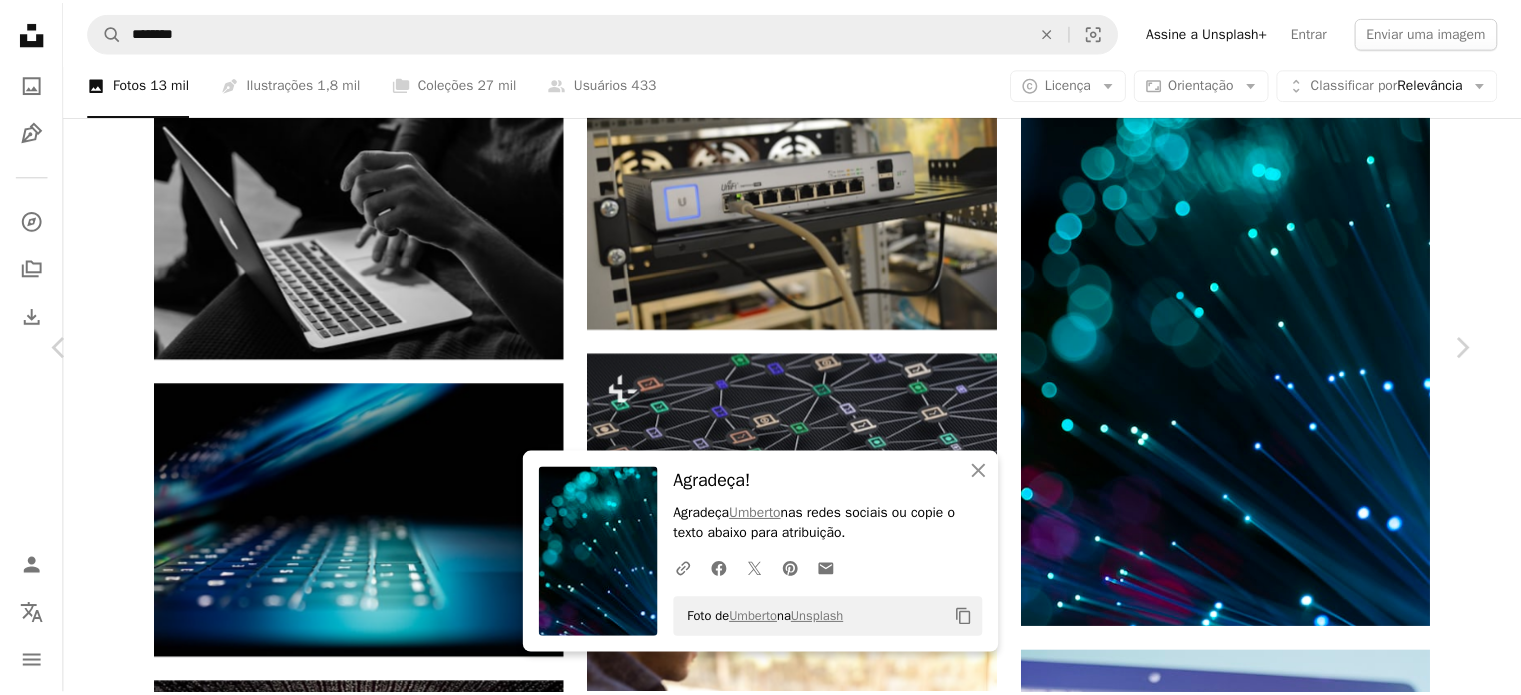 scroll, scrollTop: 310, scrollLeft: 0, axis: vertical 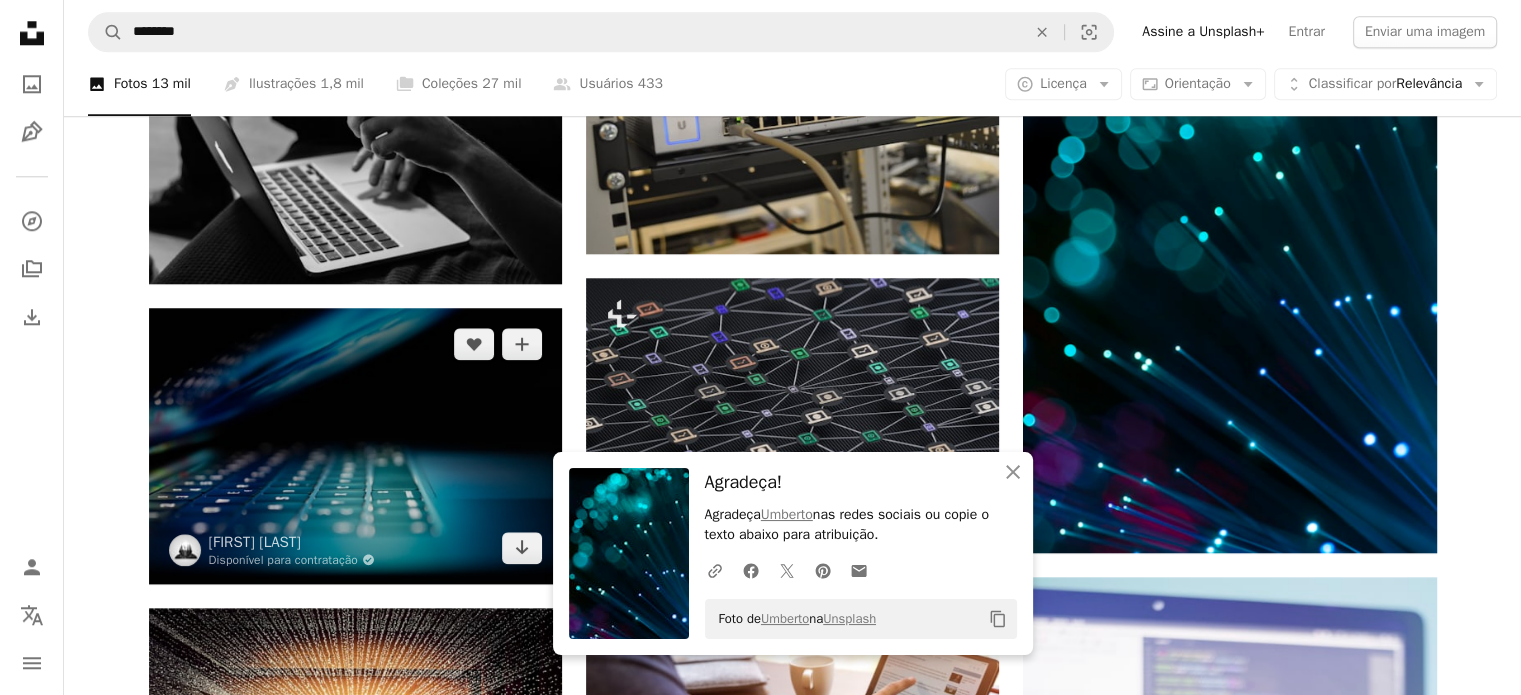 click at bounding box center [355, 445] 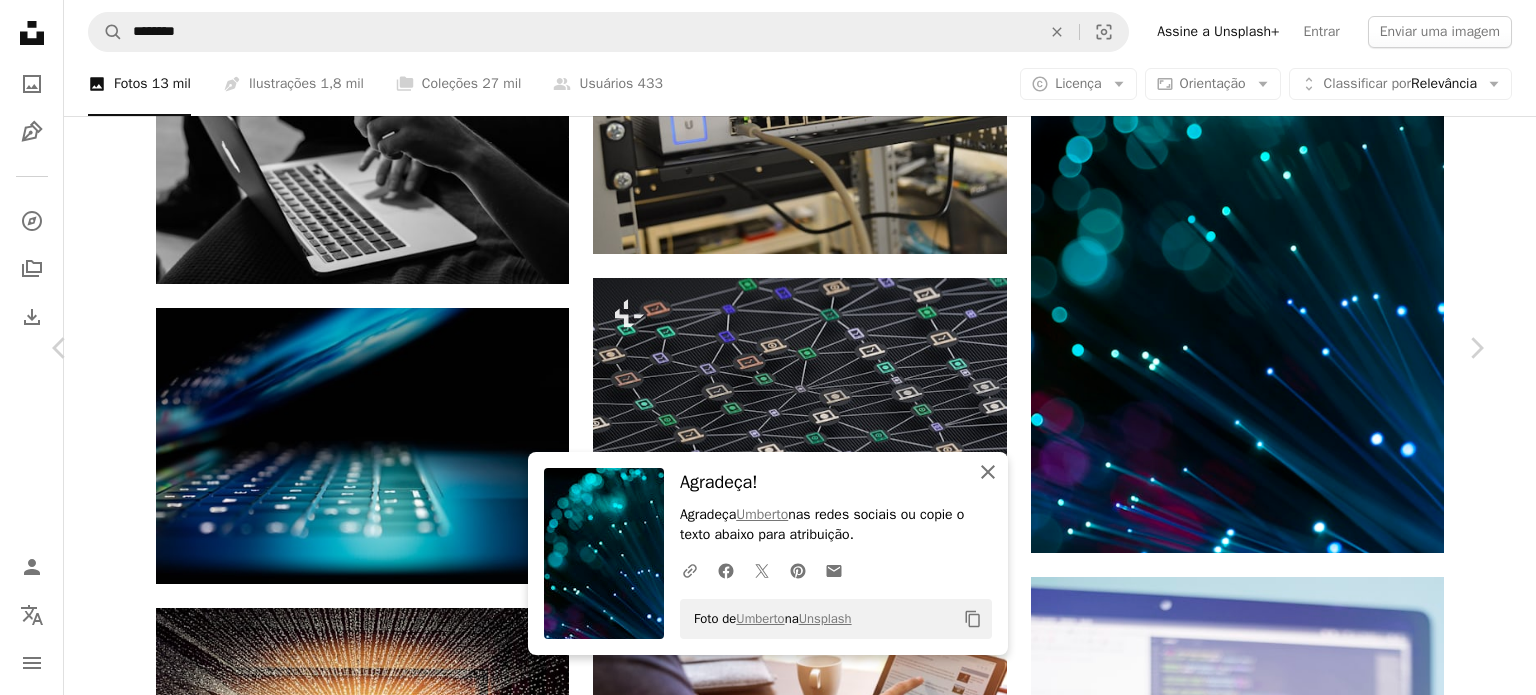 click on "An X shape" 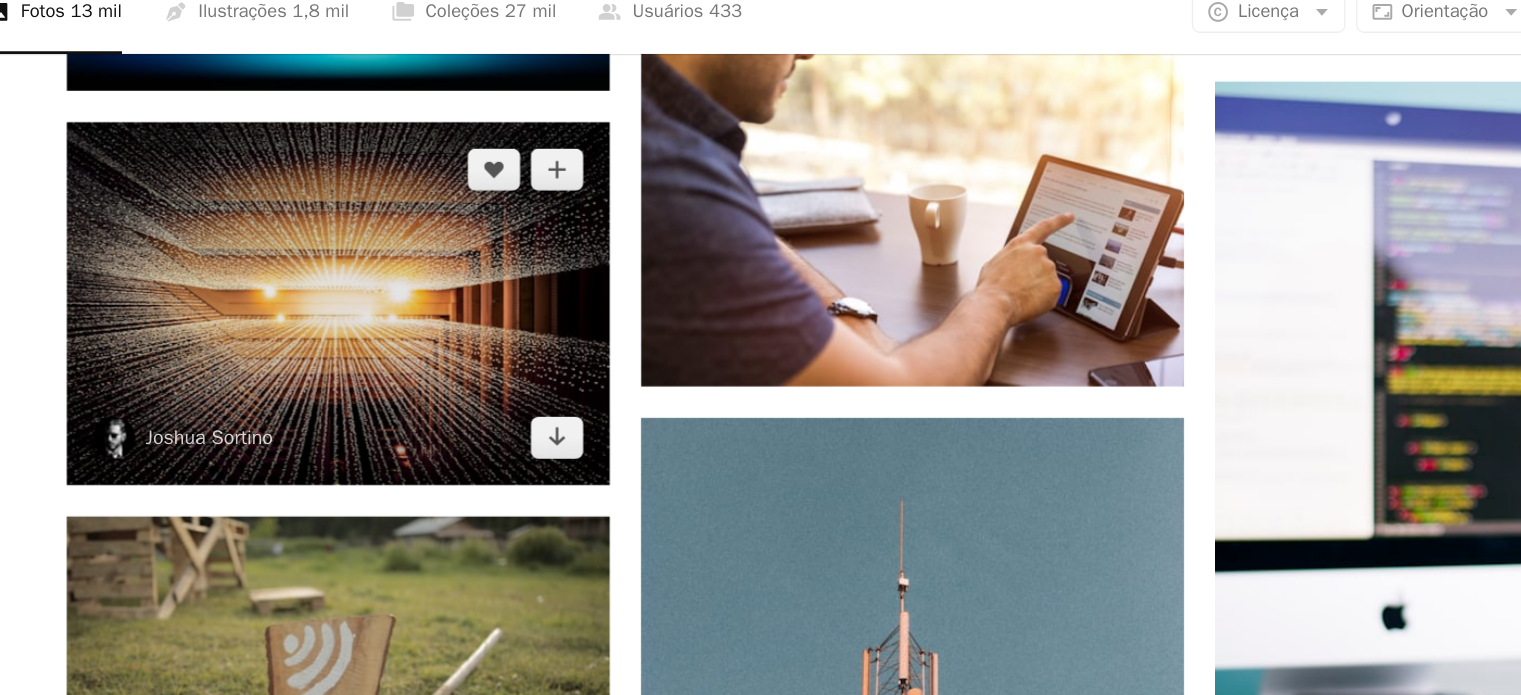 scroll, scrollTop: 2560, scrollLeft: 0, axis: vertical 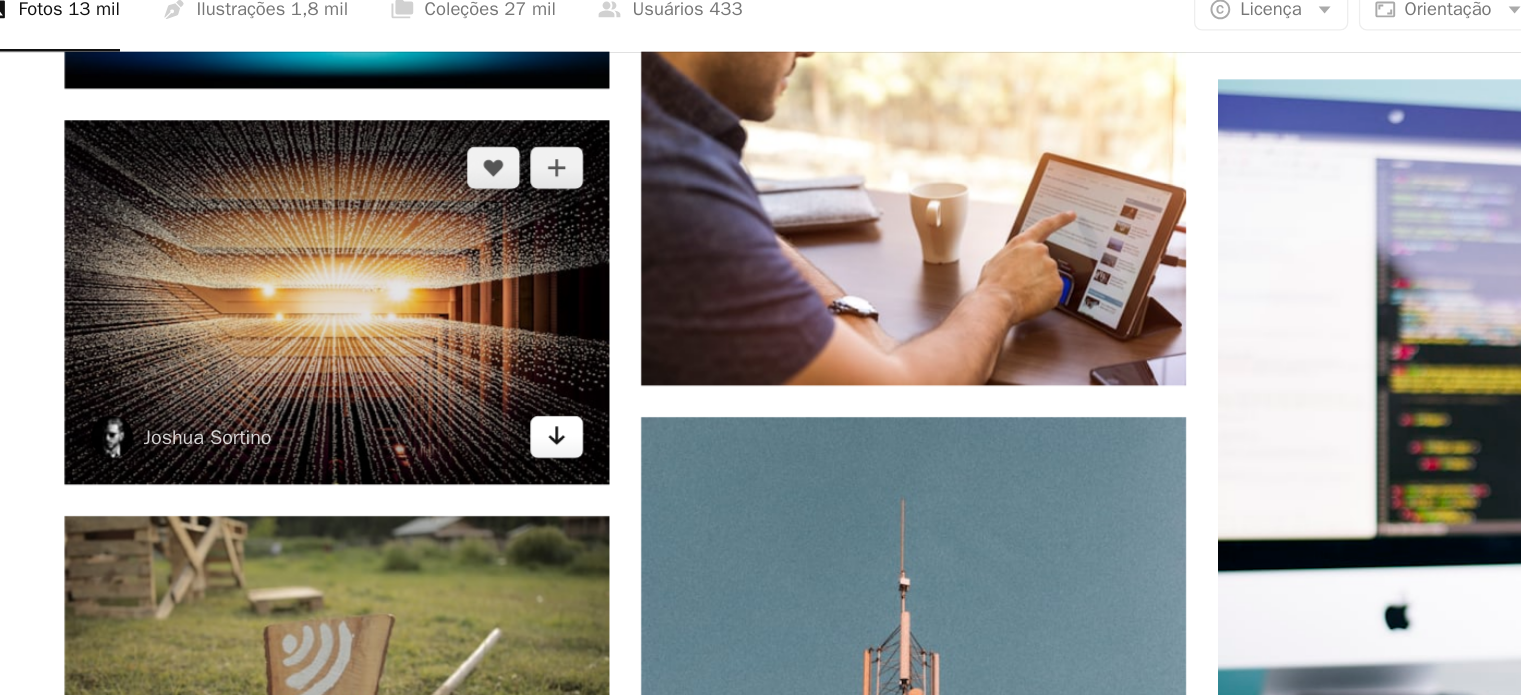 click on "Arrow pointing down" 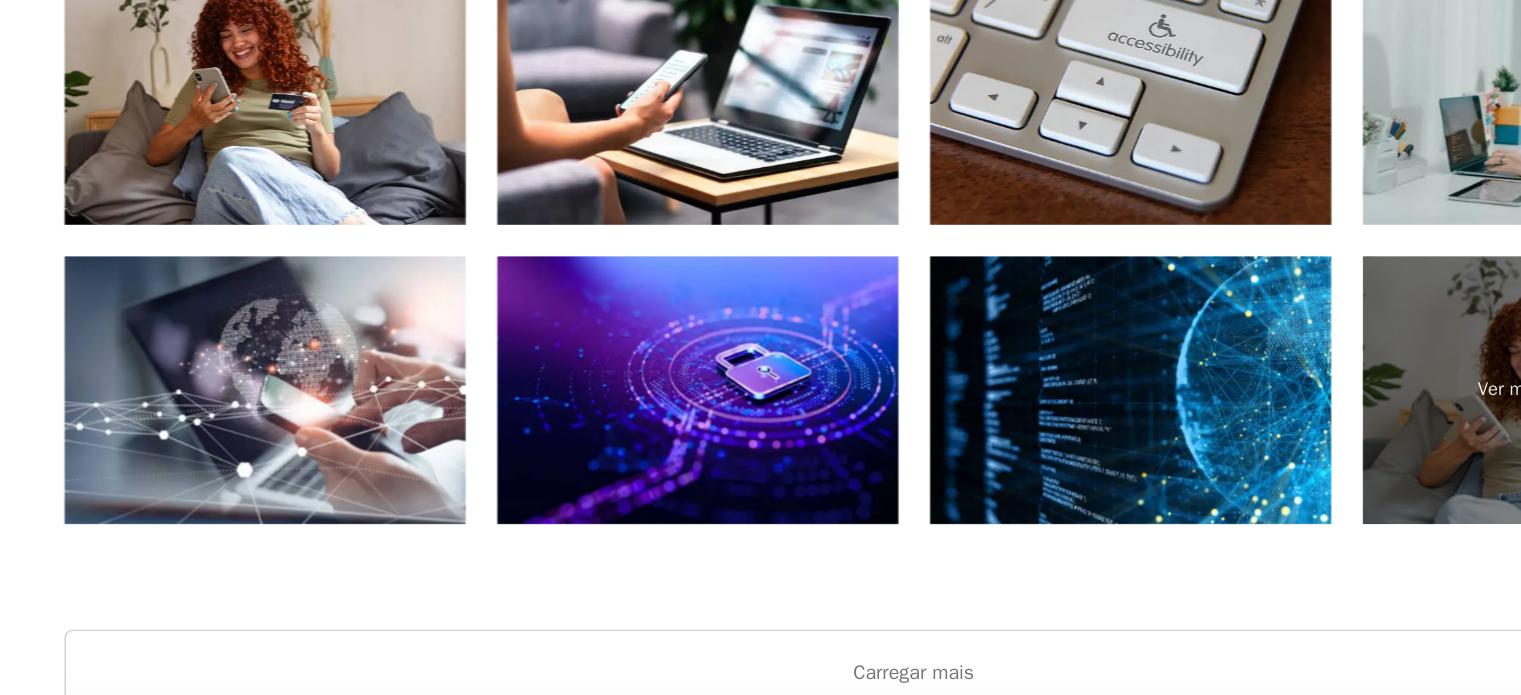 scroll, scrollTop: 5494, scrollLeft: 0, axis: vertical 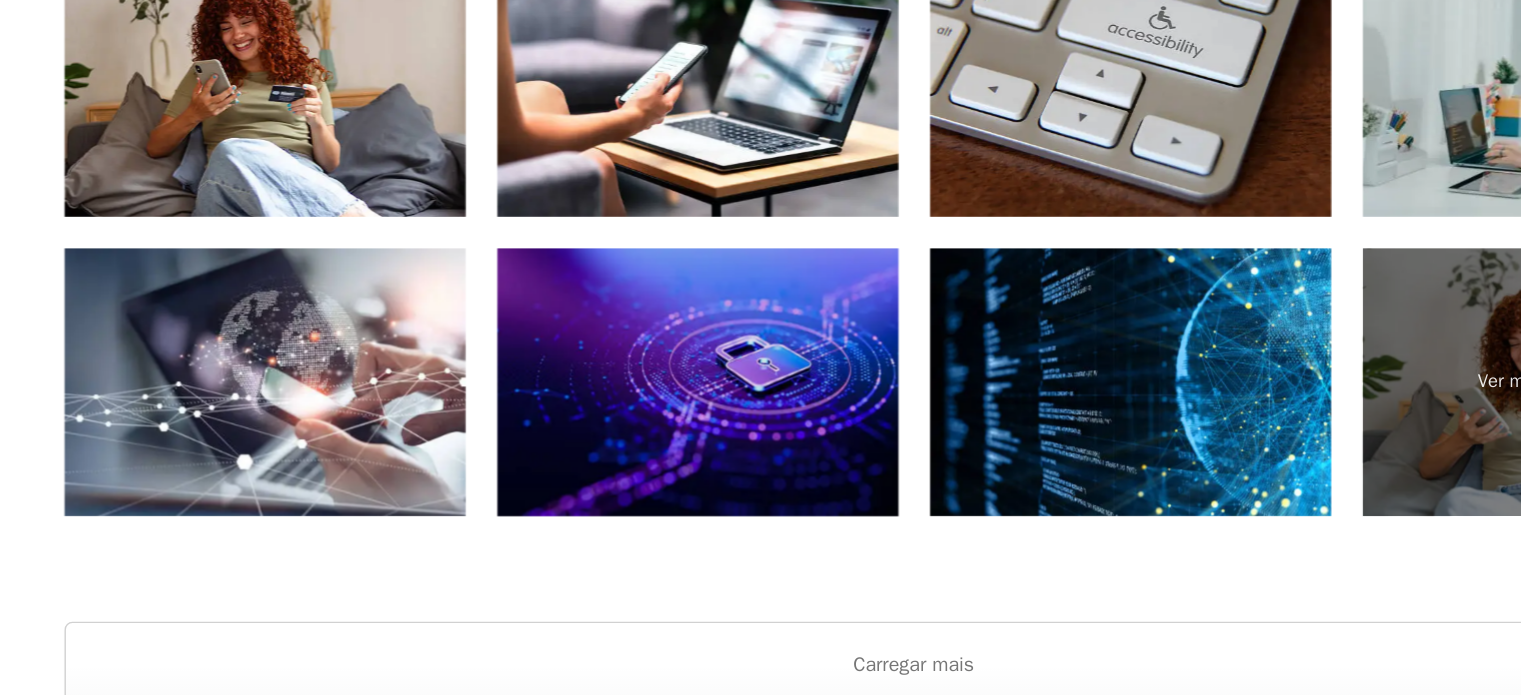 click at bounding box center (629, 457) 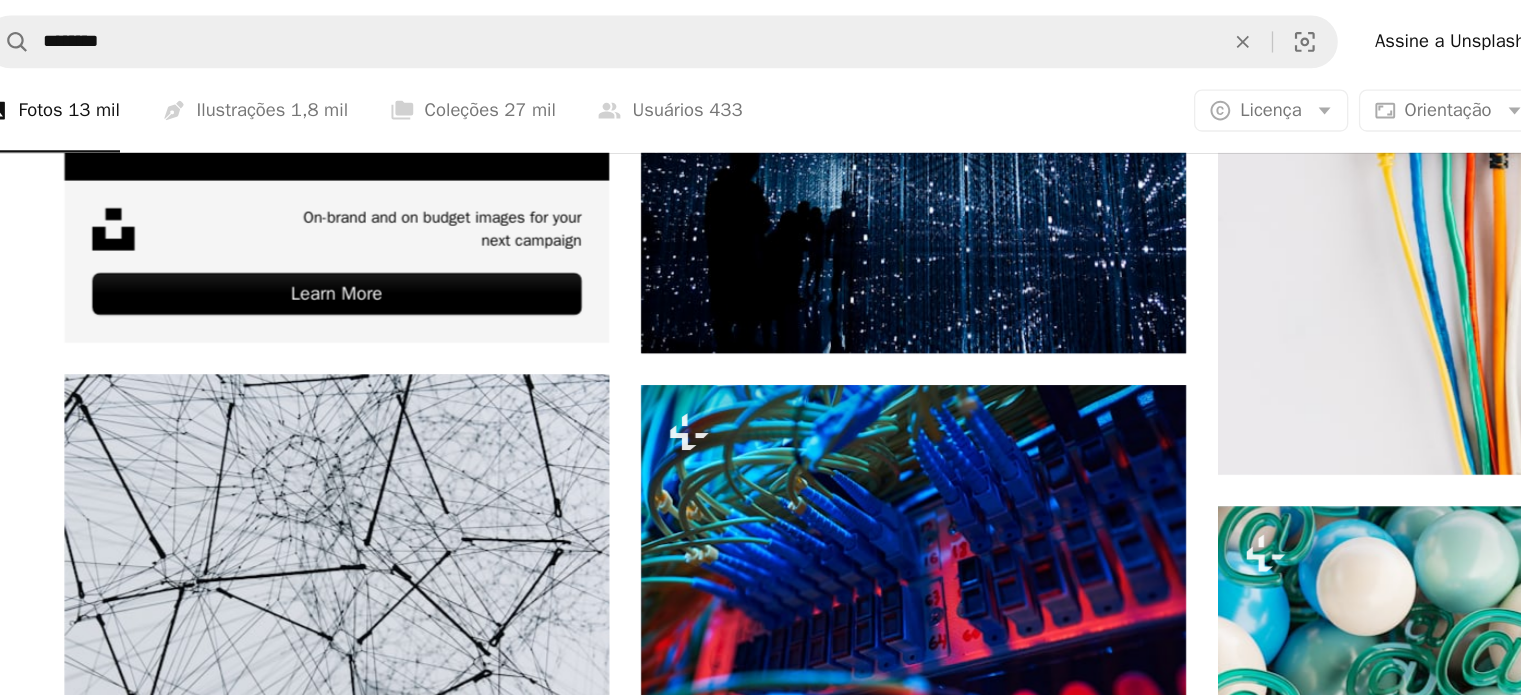 scroll, scrollTop: 3564, scrollLeft: 0, axis: vertical 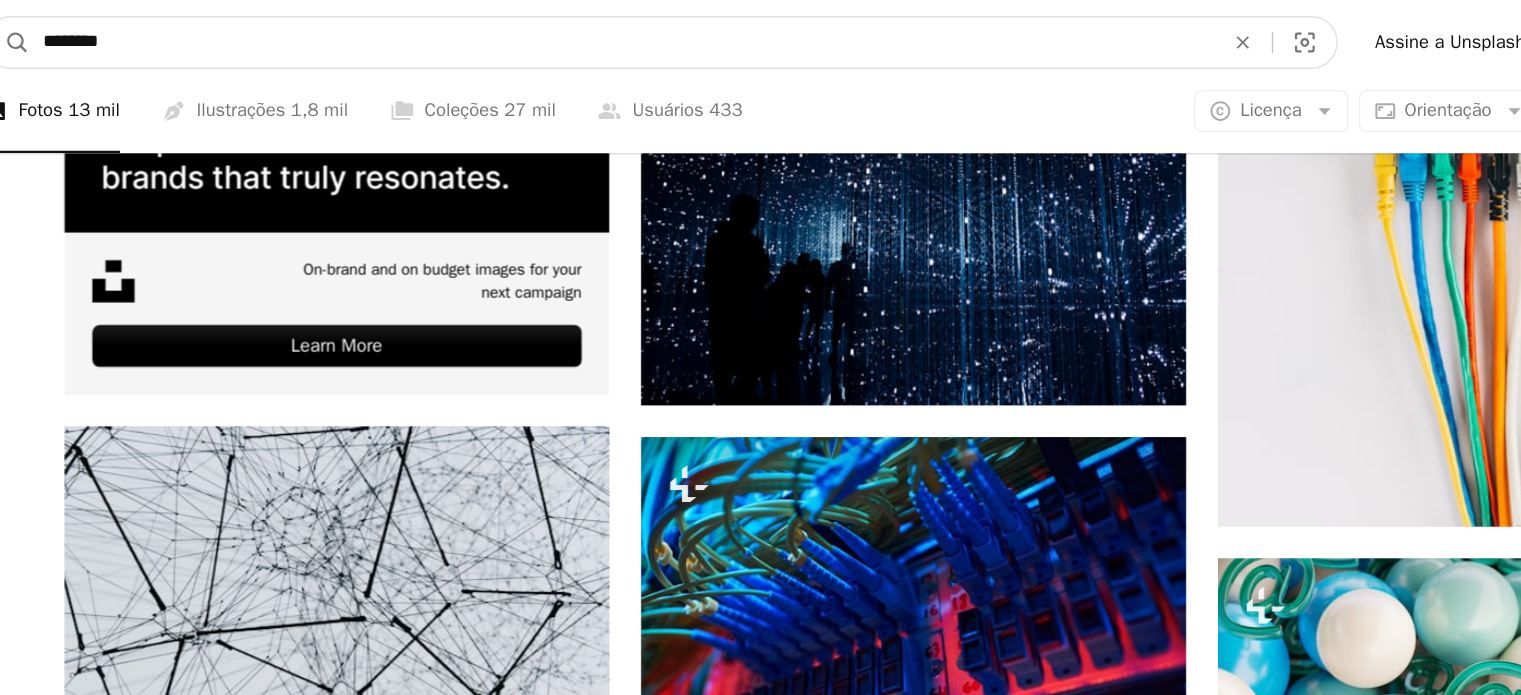 click on "********" at bounding box center (571, 32) 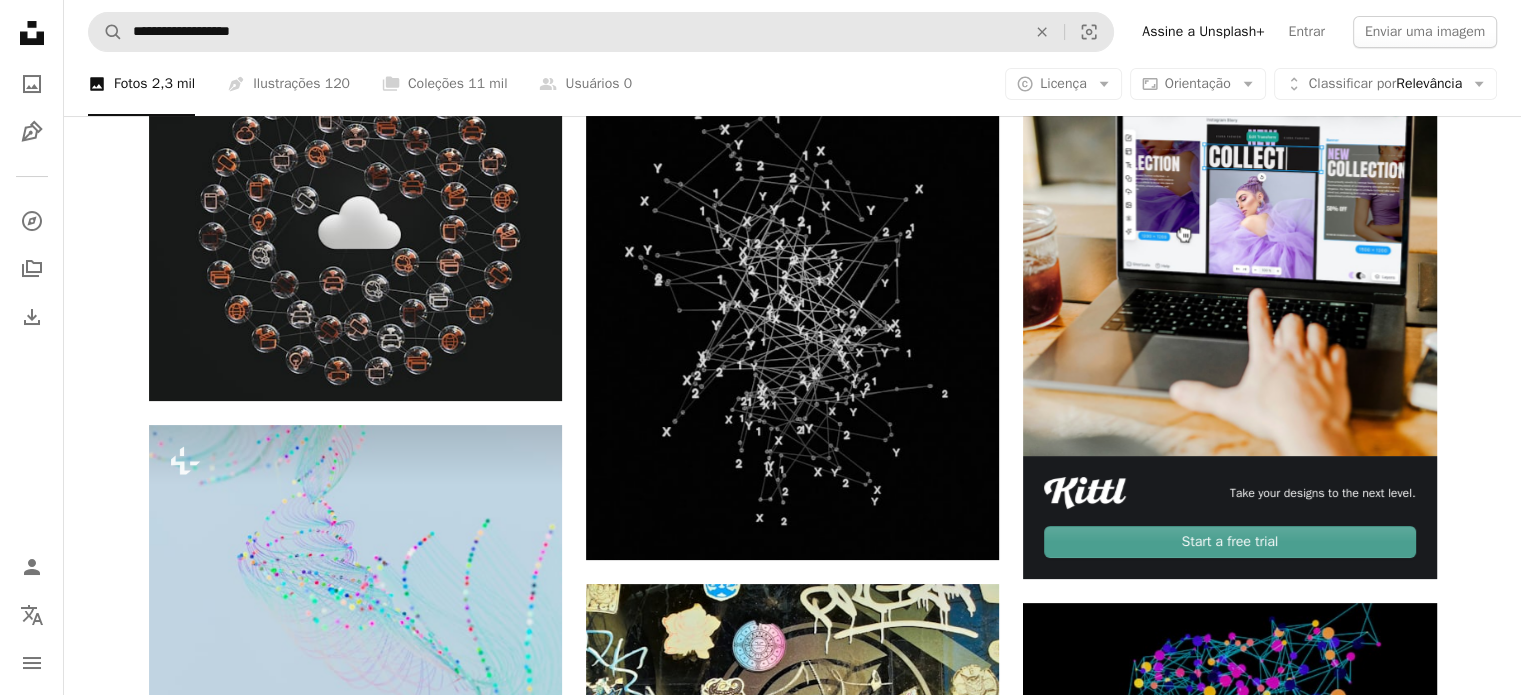 scroll, scrollTop: 232, scrollLeft: 0, axis: vertical 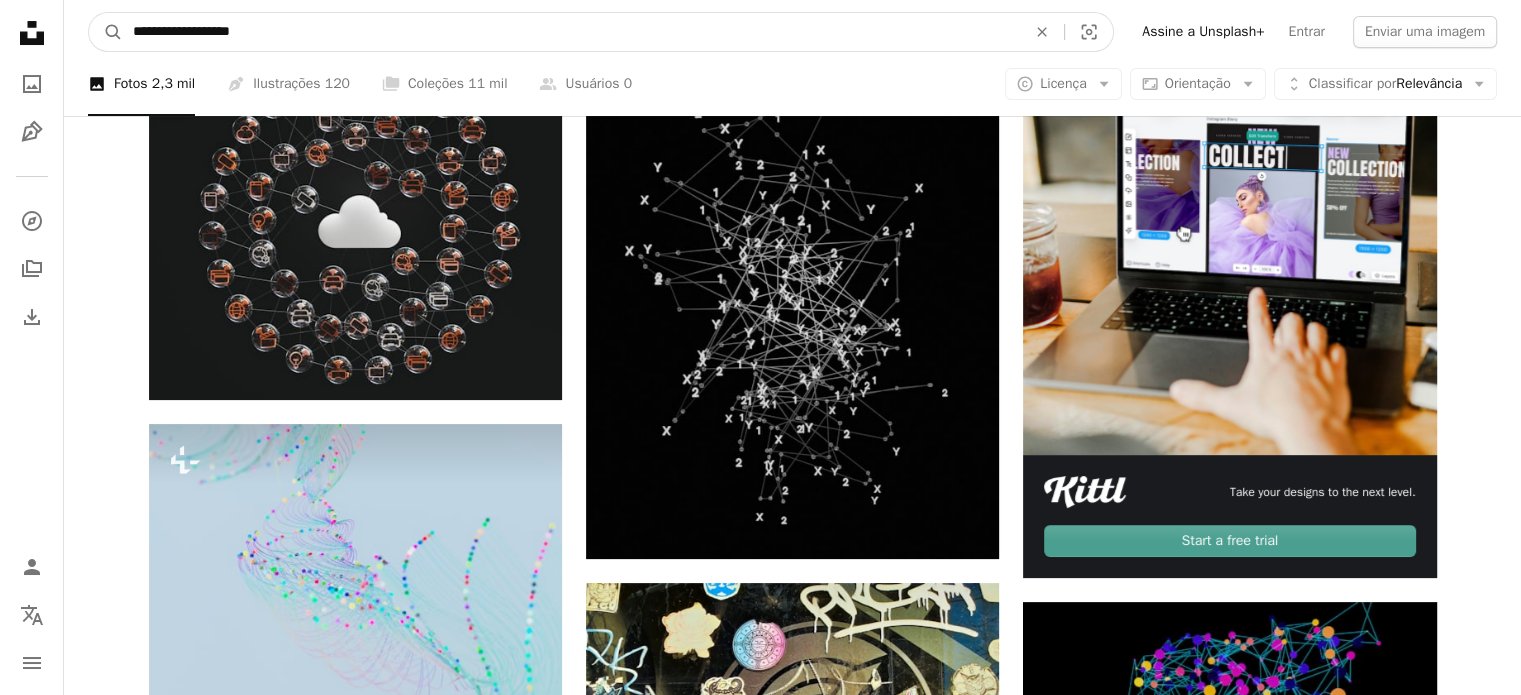 click on "**********" at bounding box center (571, 32) 